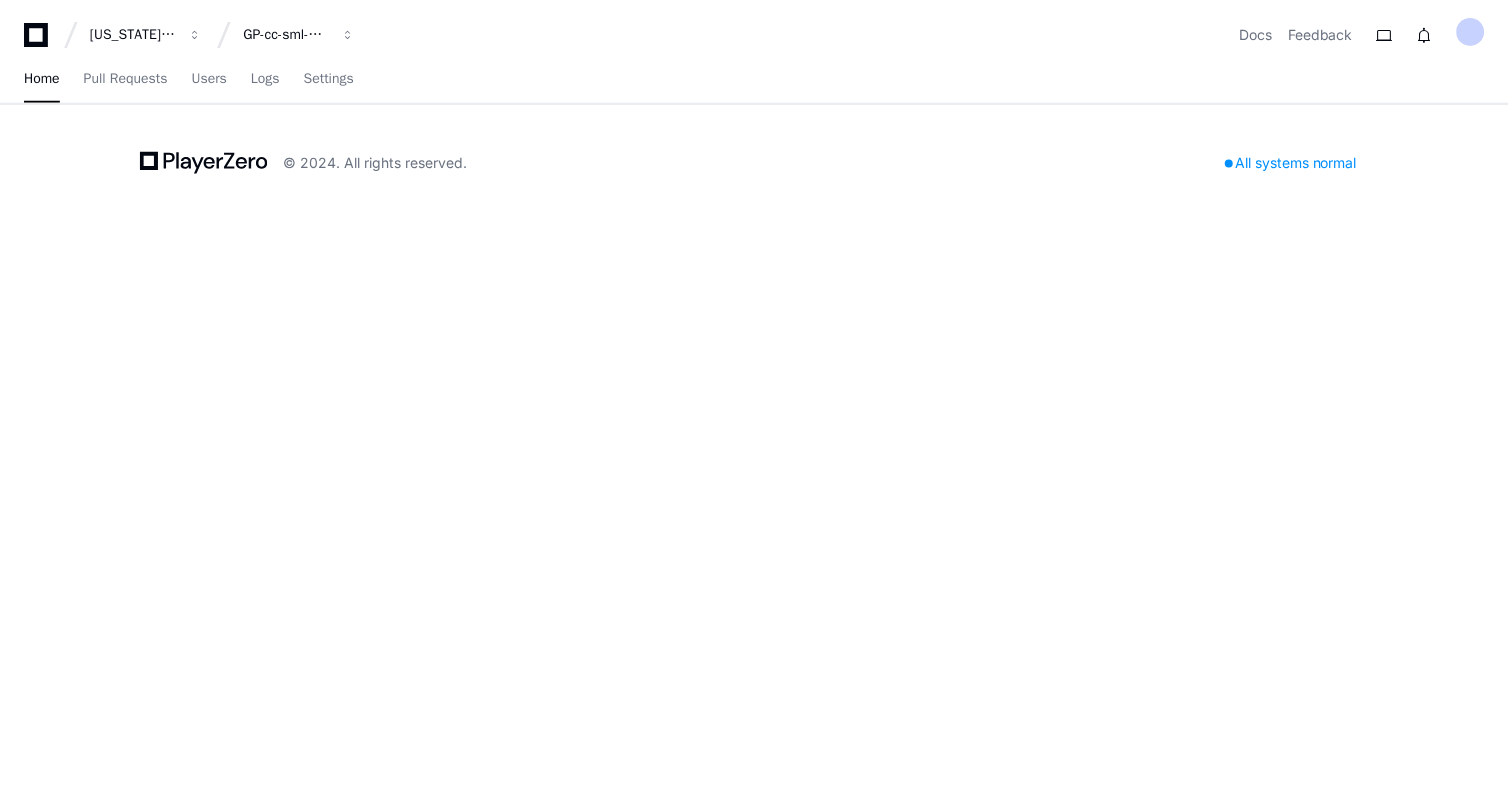 scroll, scrollTop: 0, scrollLeft: 0, axis: both 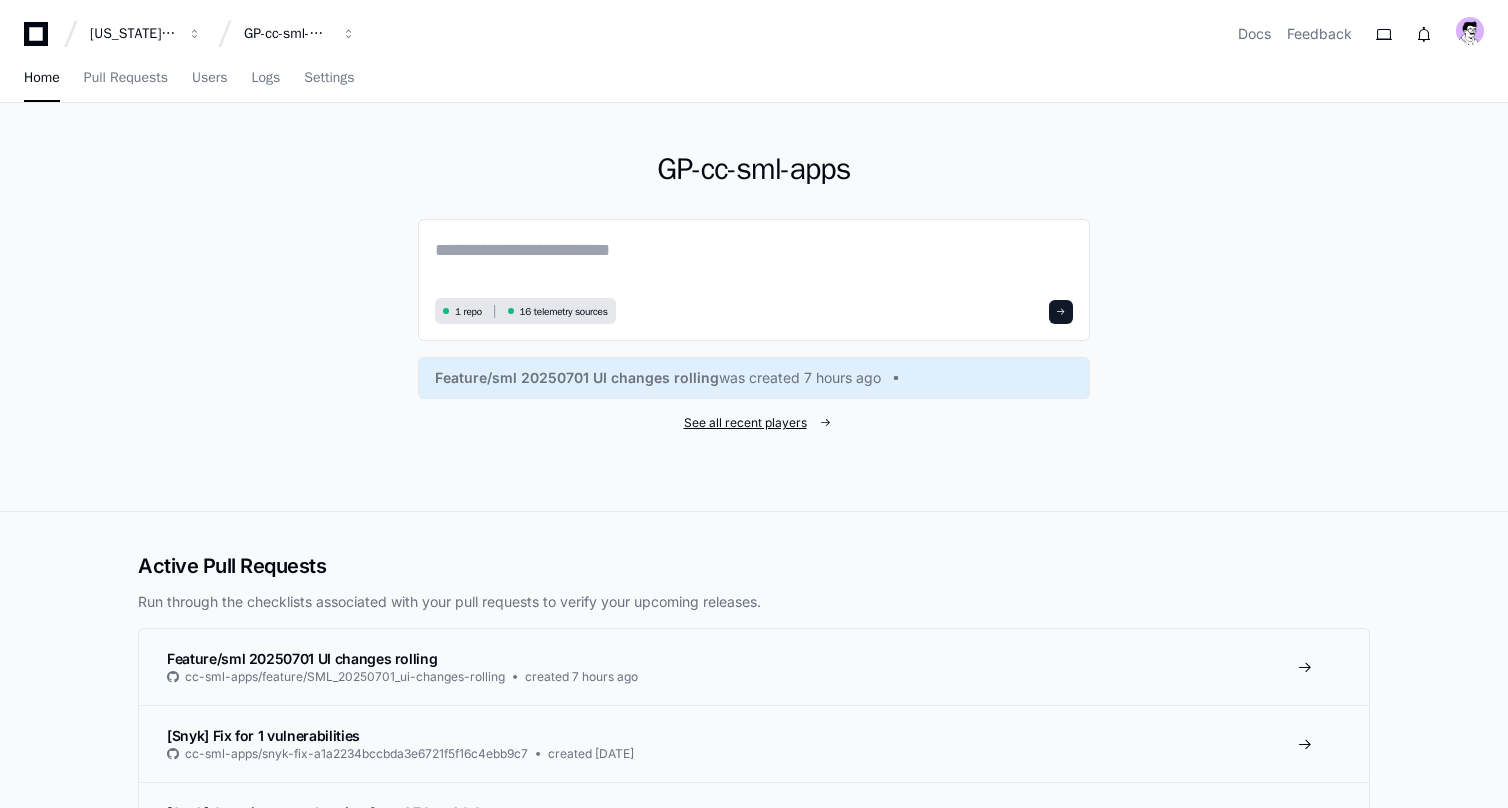 click on "See all recent players" 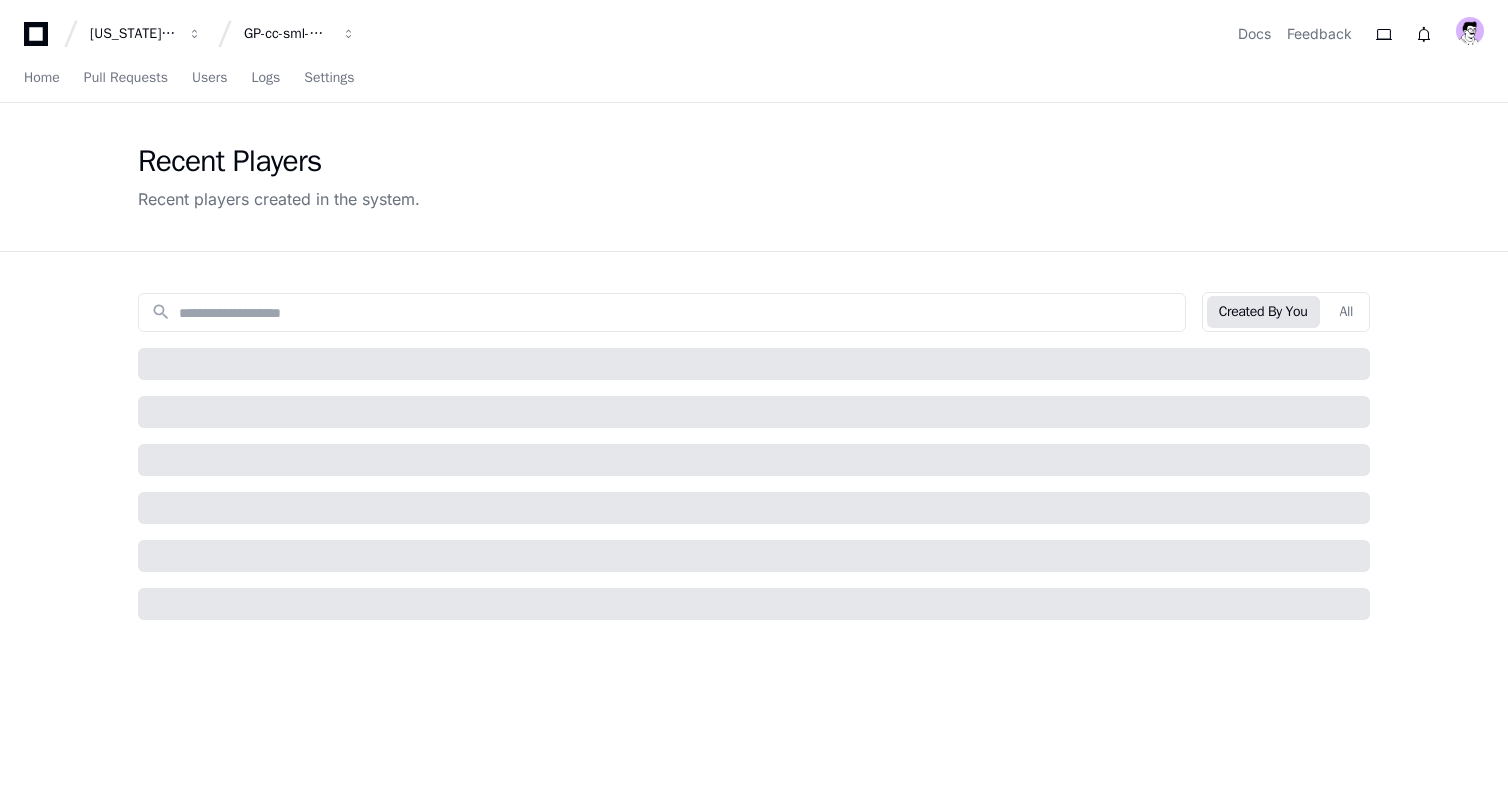 scroll, scrollTop: 0, scrollLeft: 0, axis: both 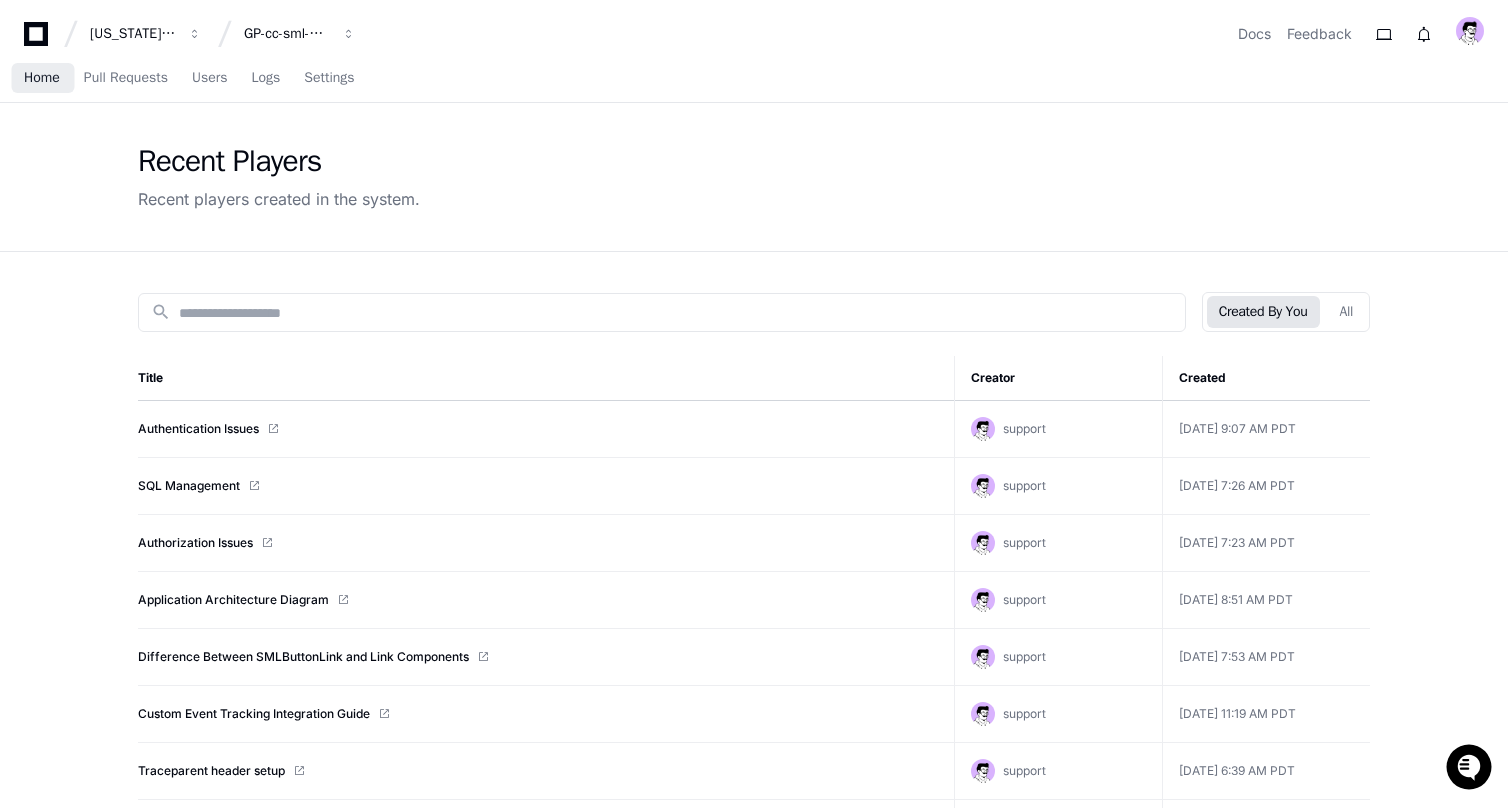 click on "Home" at bounding box center (42, 78) 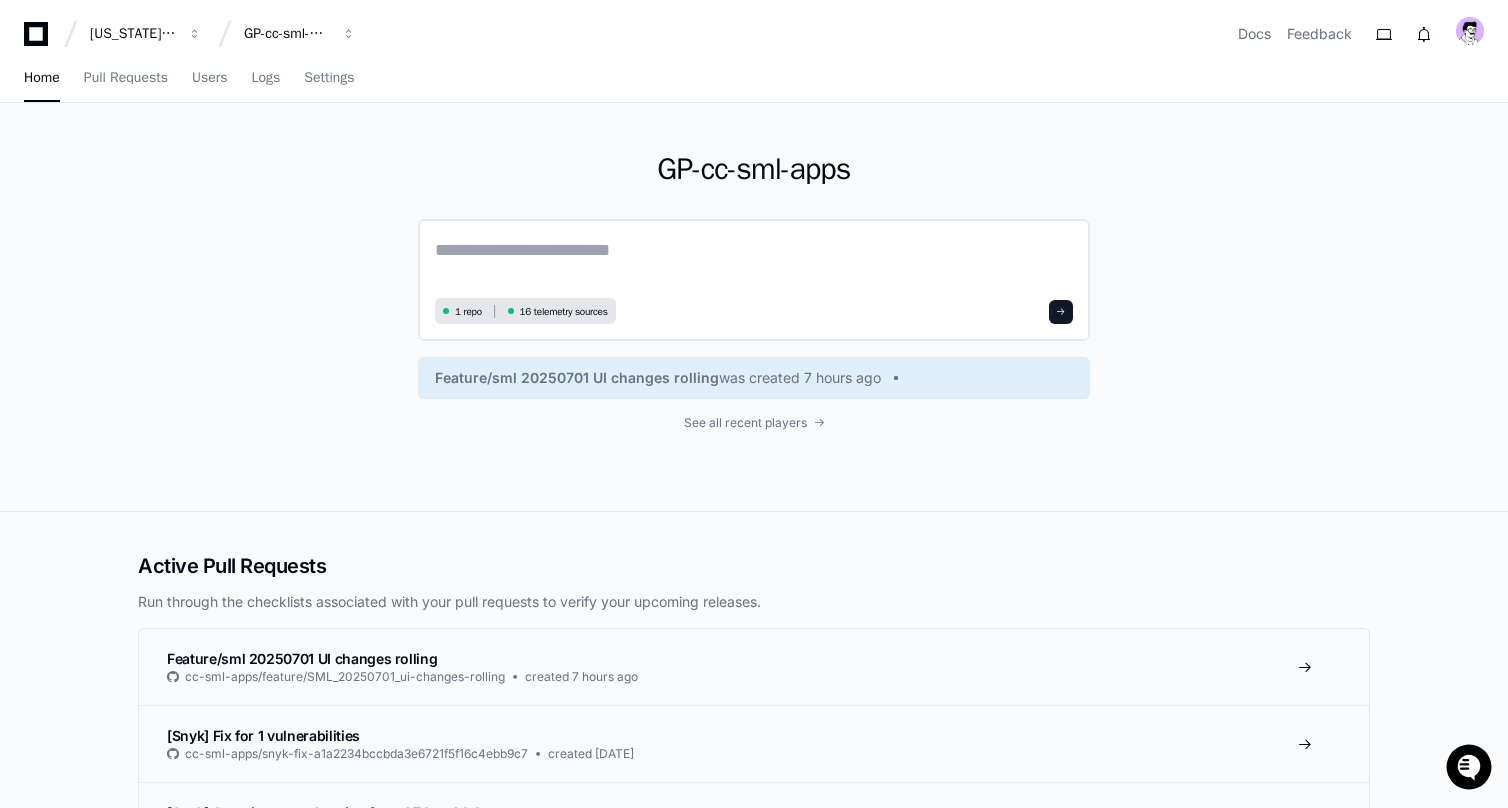 click 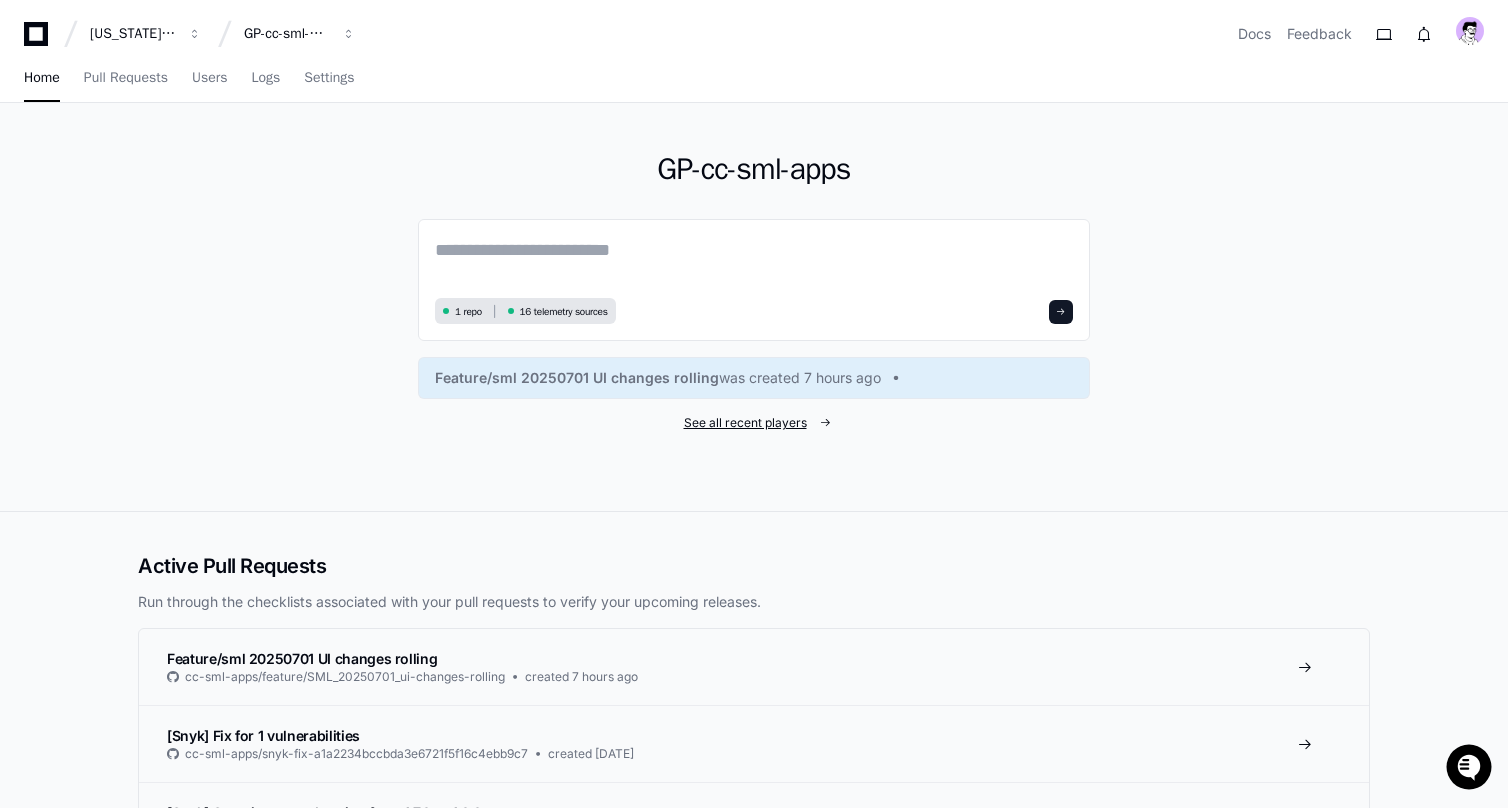 click on "See all recent players" 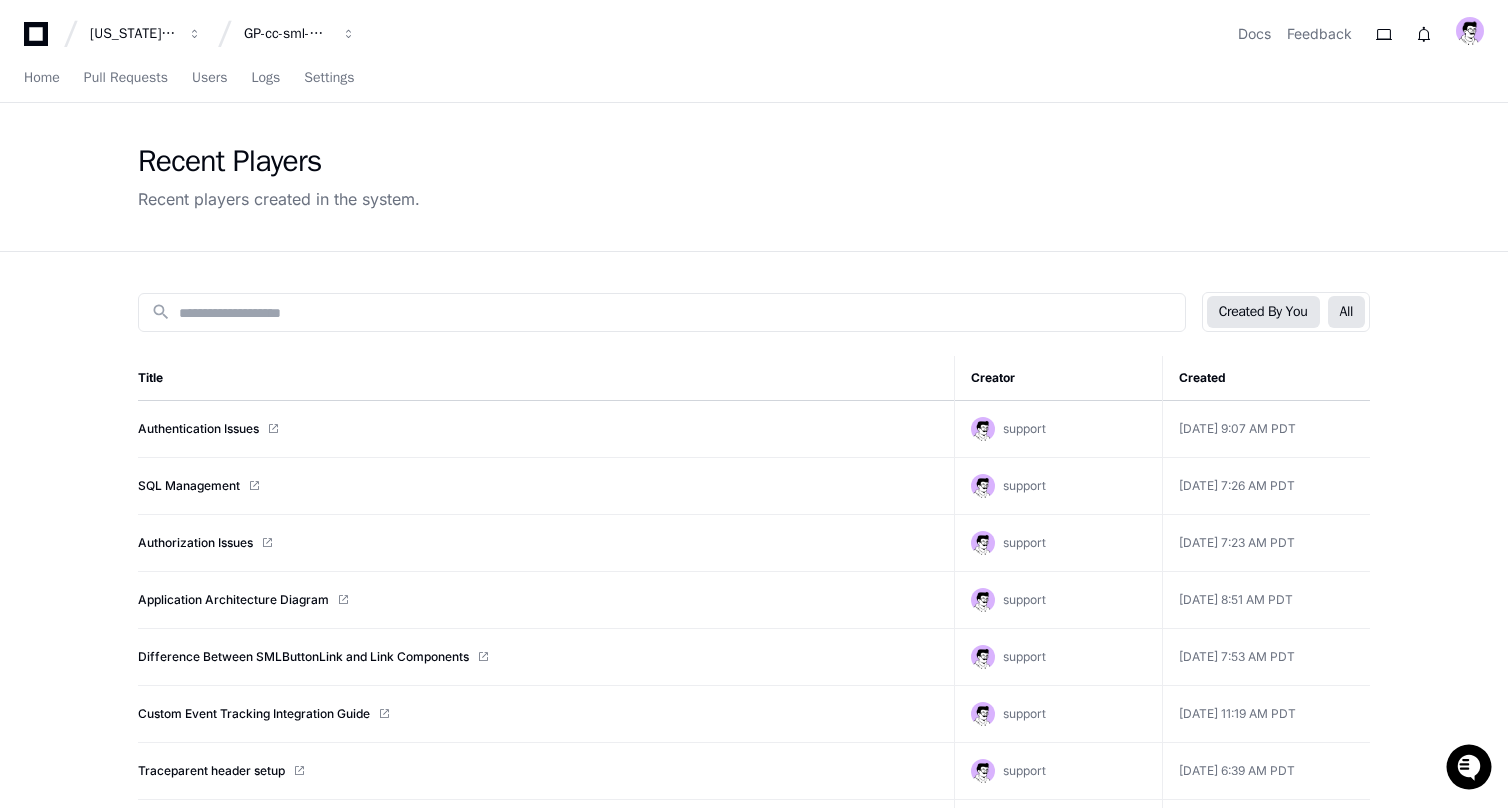 click on "All" 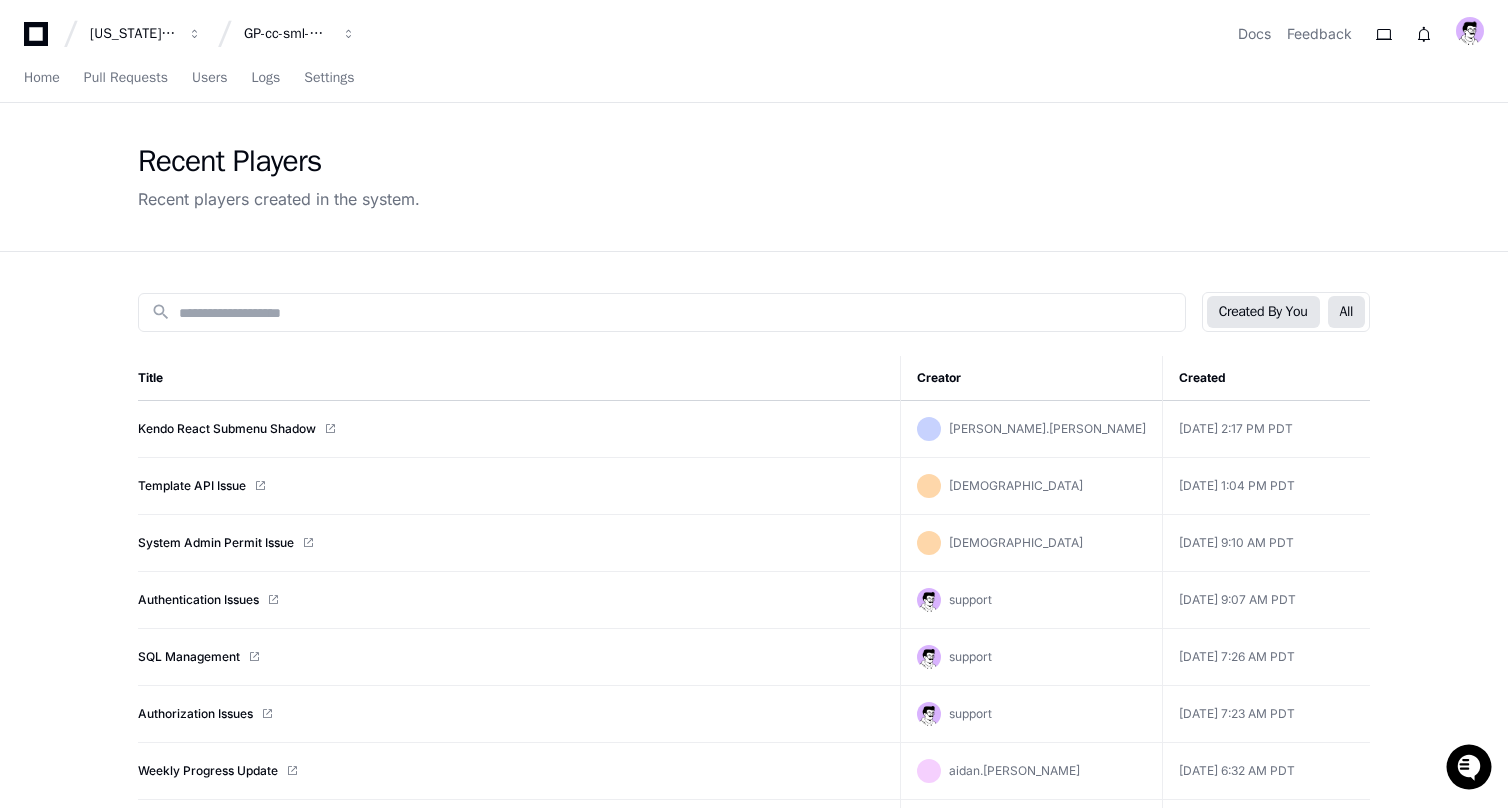 click on "Created By You" 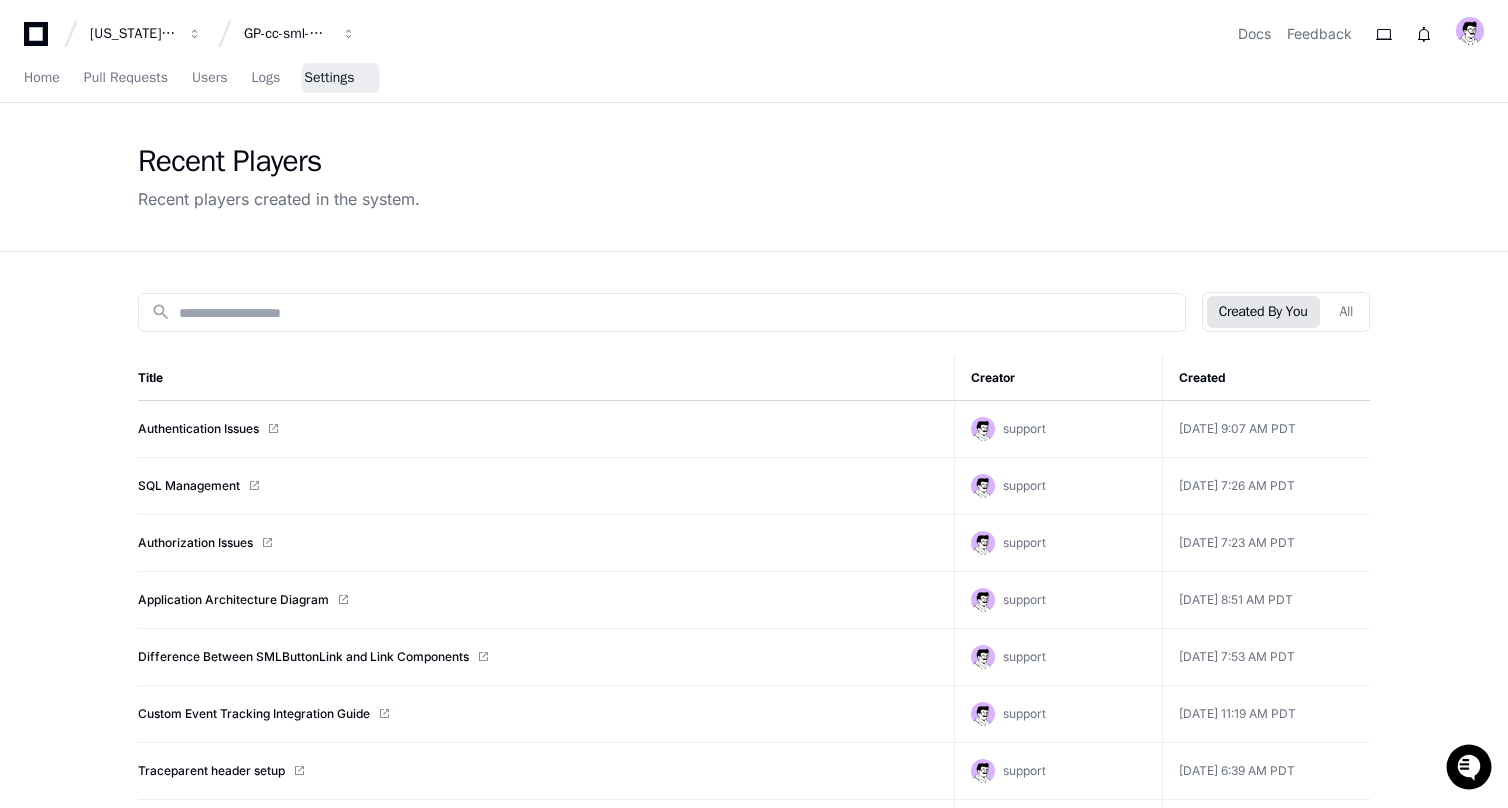 click on "Settings" at bounding box center (329, 78) 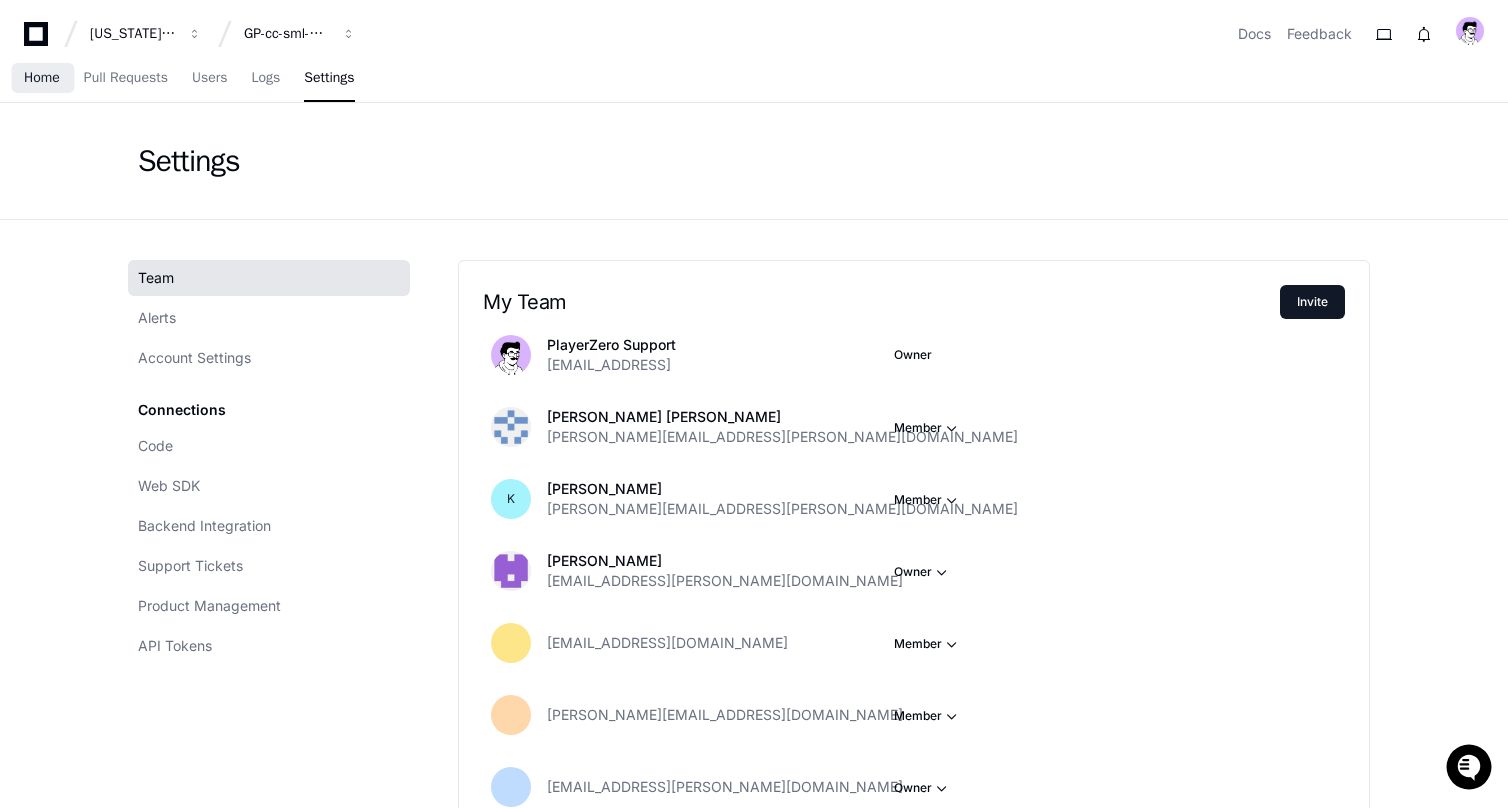 click on "Home" at bounding box center [42, 78] 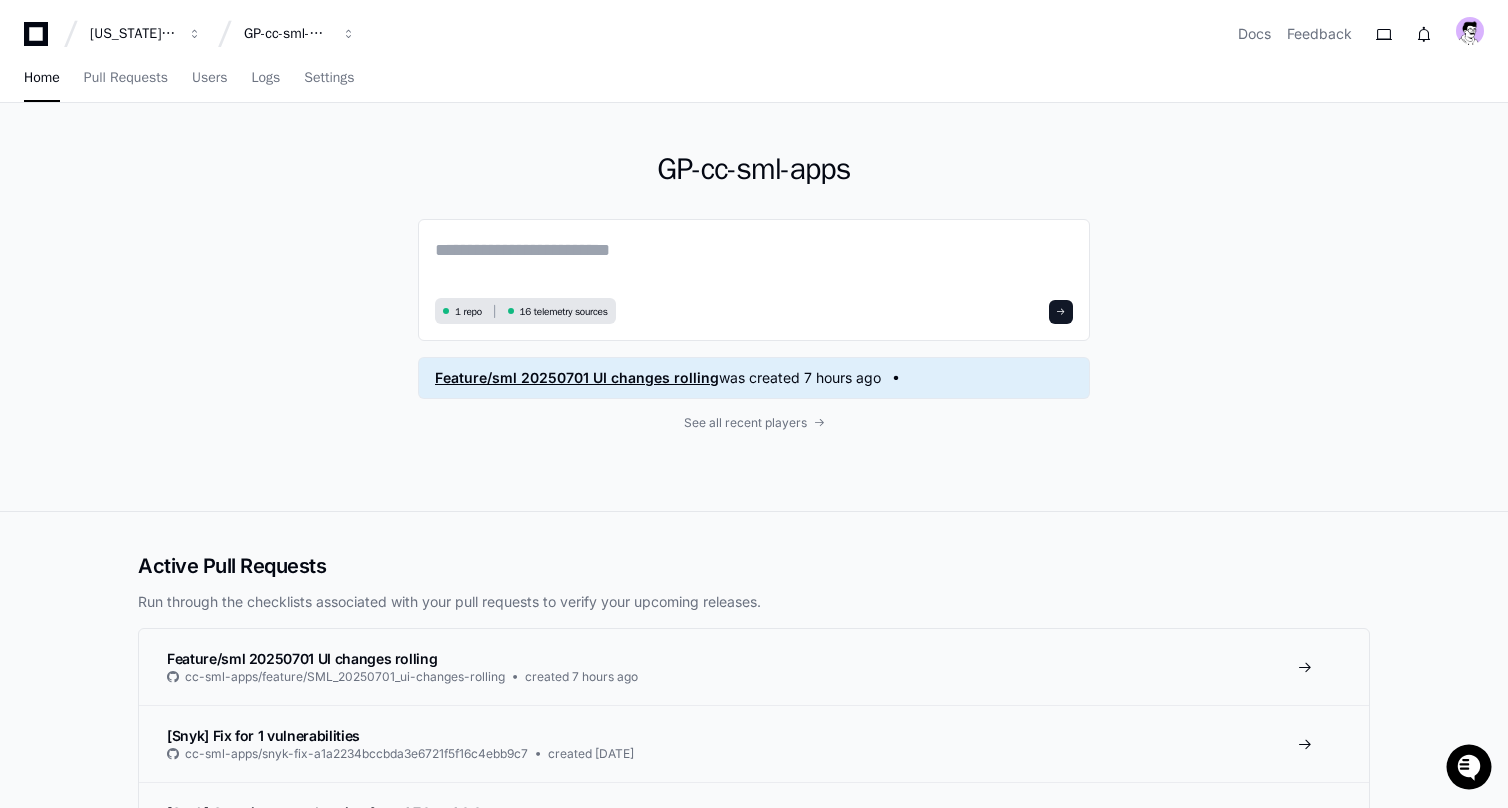 click on "Feature/sml 20250701 UI changes rolling" 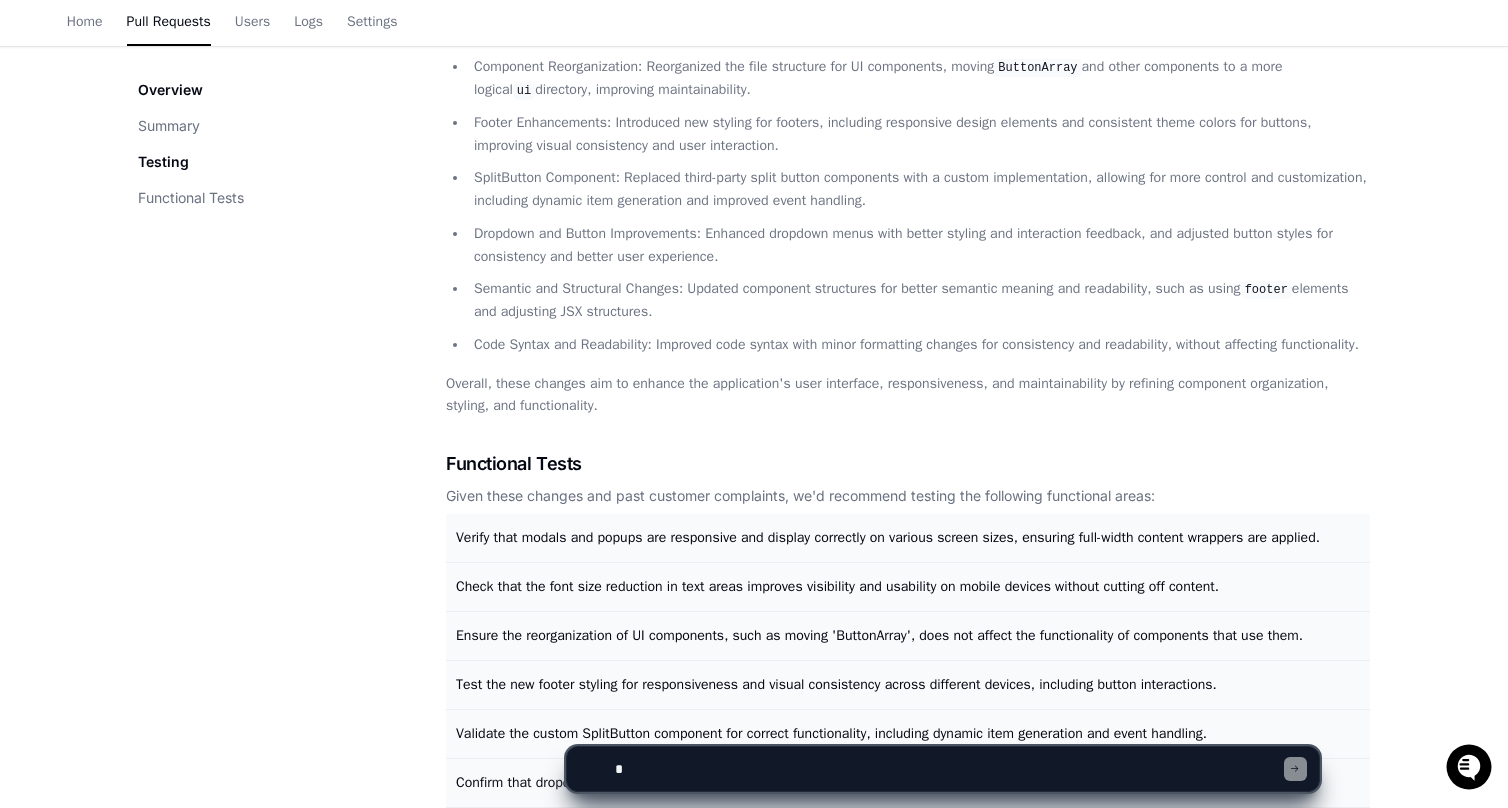 scroll, scrollTop: 0, scrollLeft: 0, axis: both 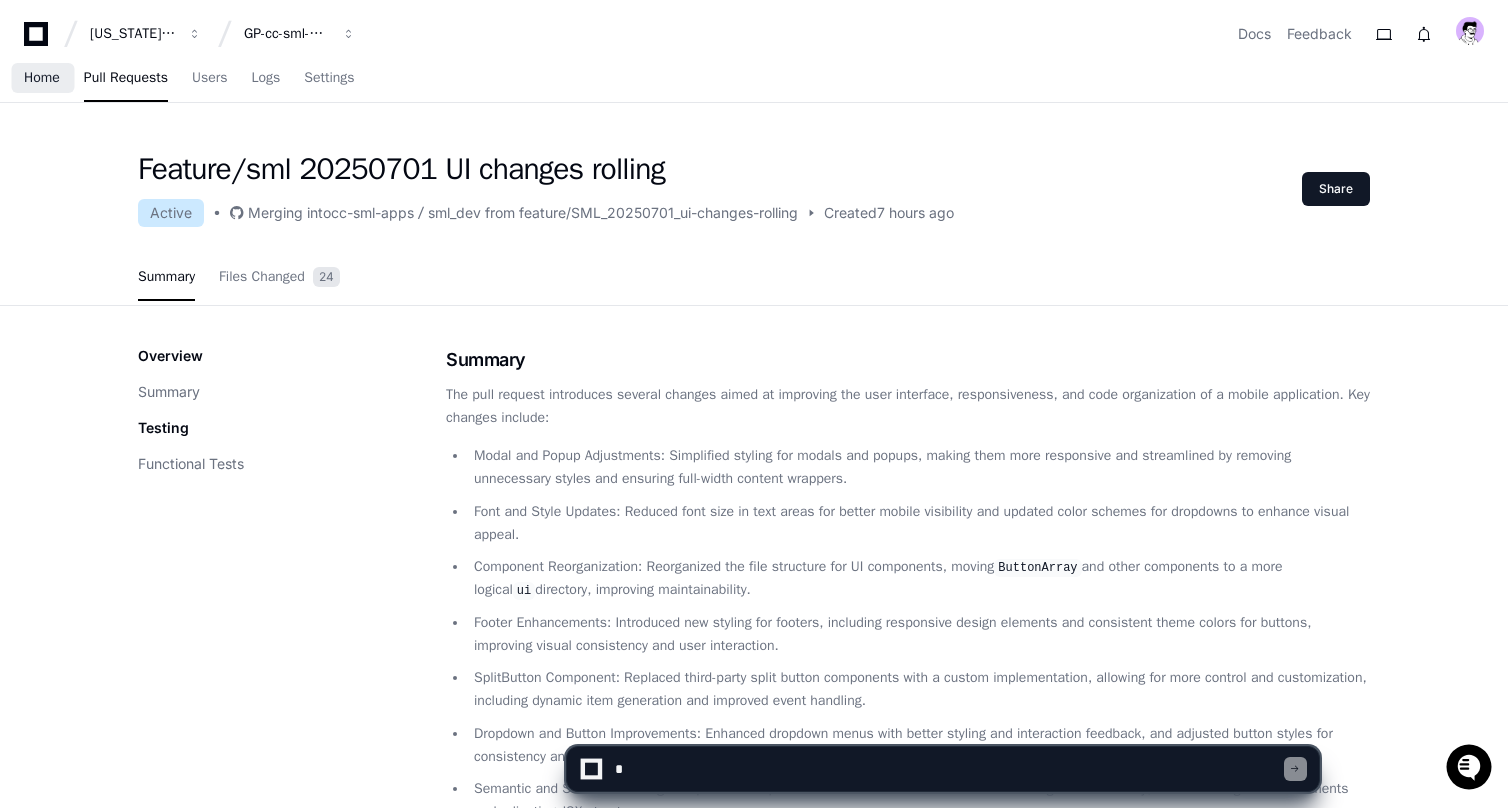 click on "Home" at bounding box center [42, 78] 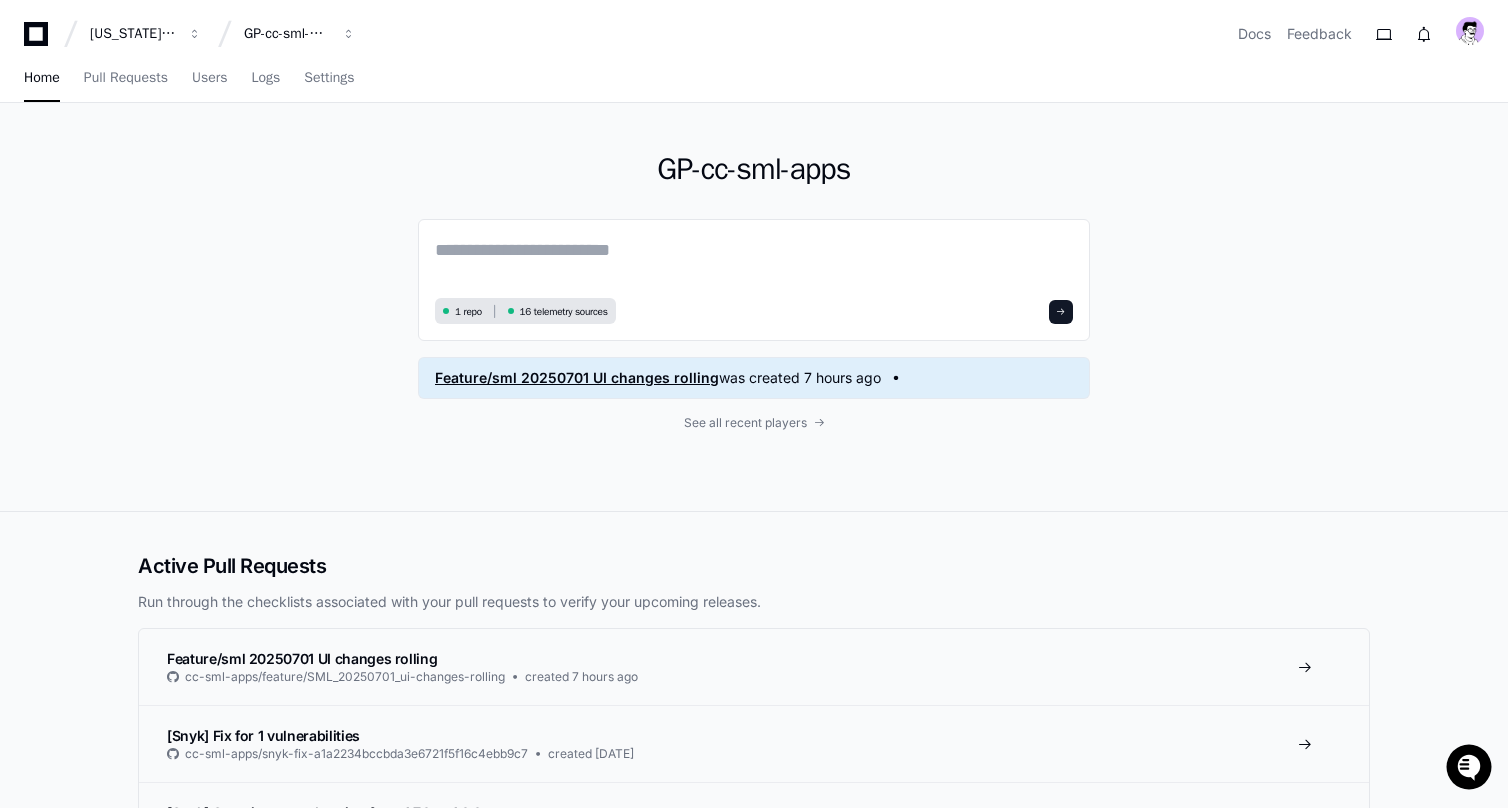 click on "Feature/sml 20250701 UI changes rolling" 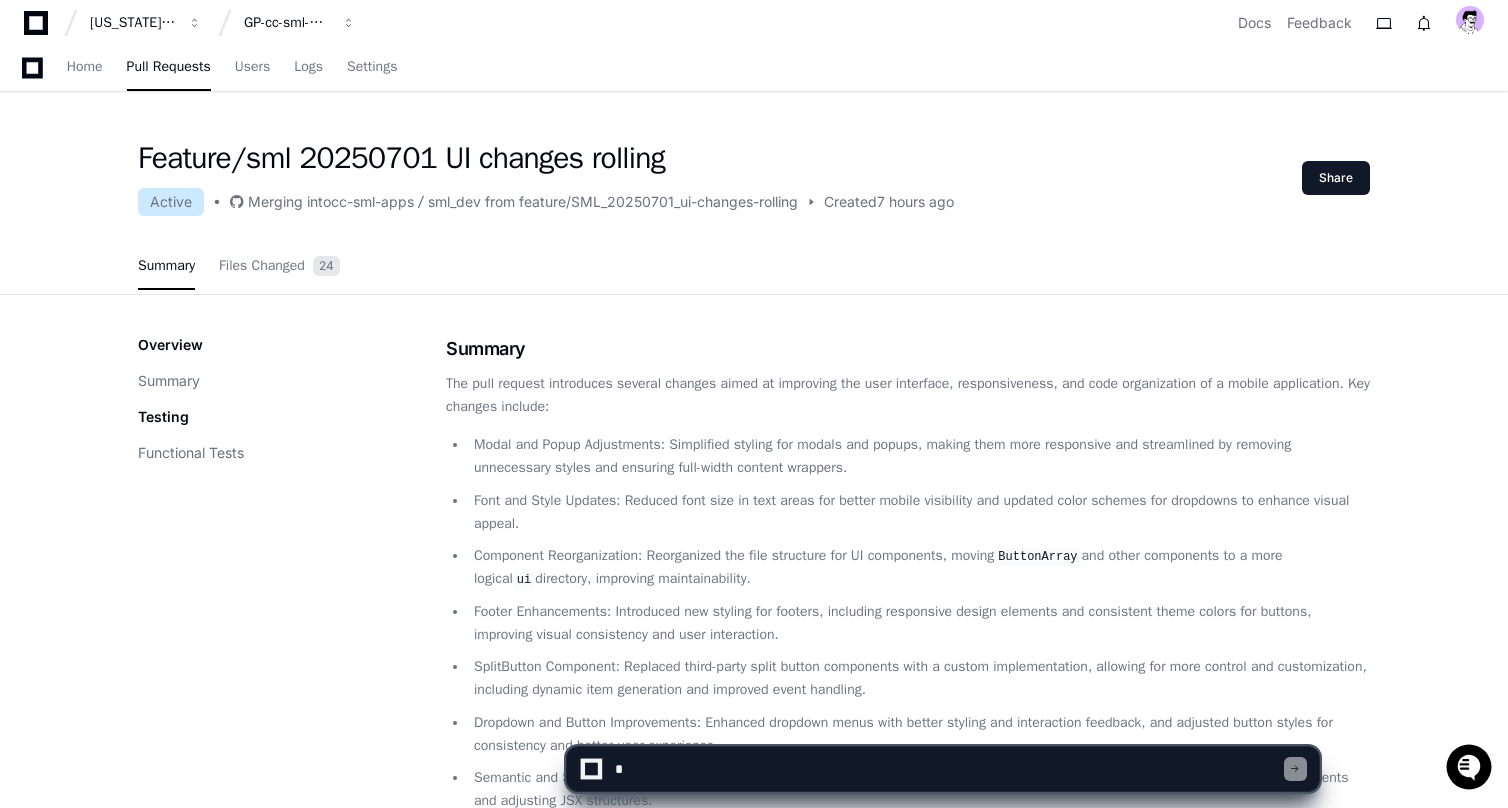 scroll, scrollTop: 0, scrollLeft: 0, axis: both 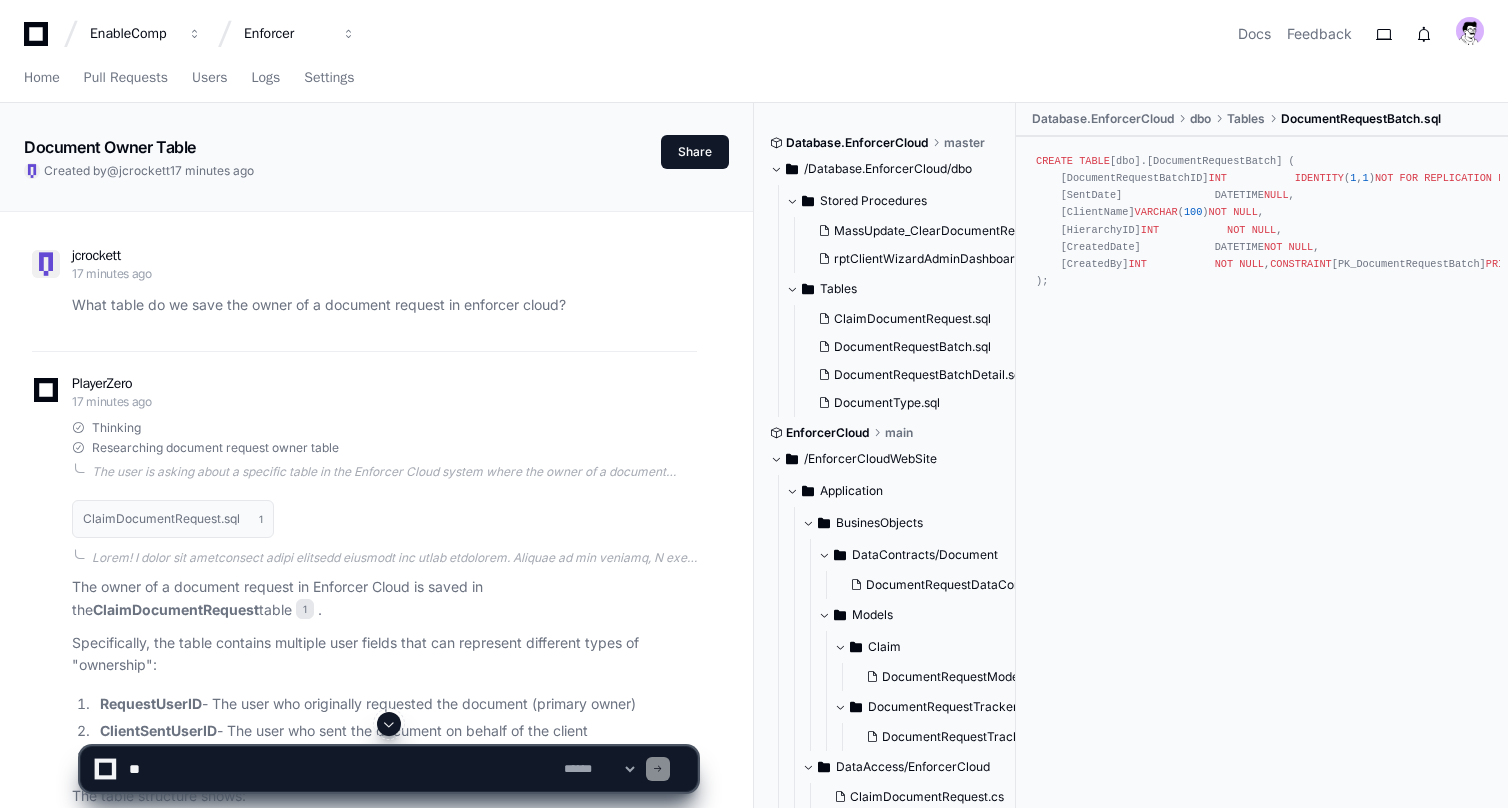 click on "What table do we save the owner of a document request in enforcer cloud?" 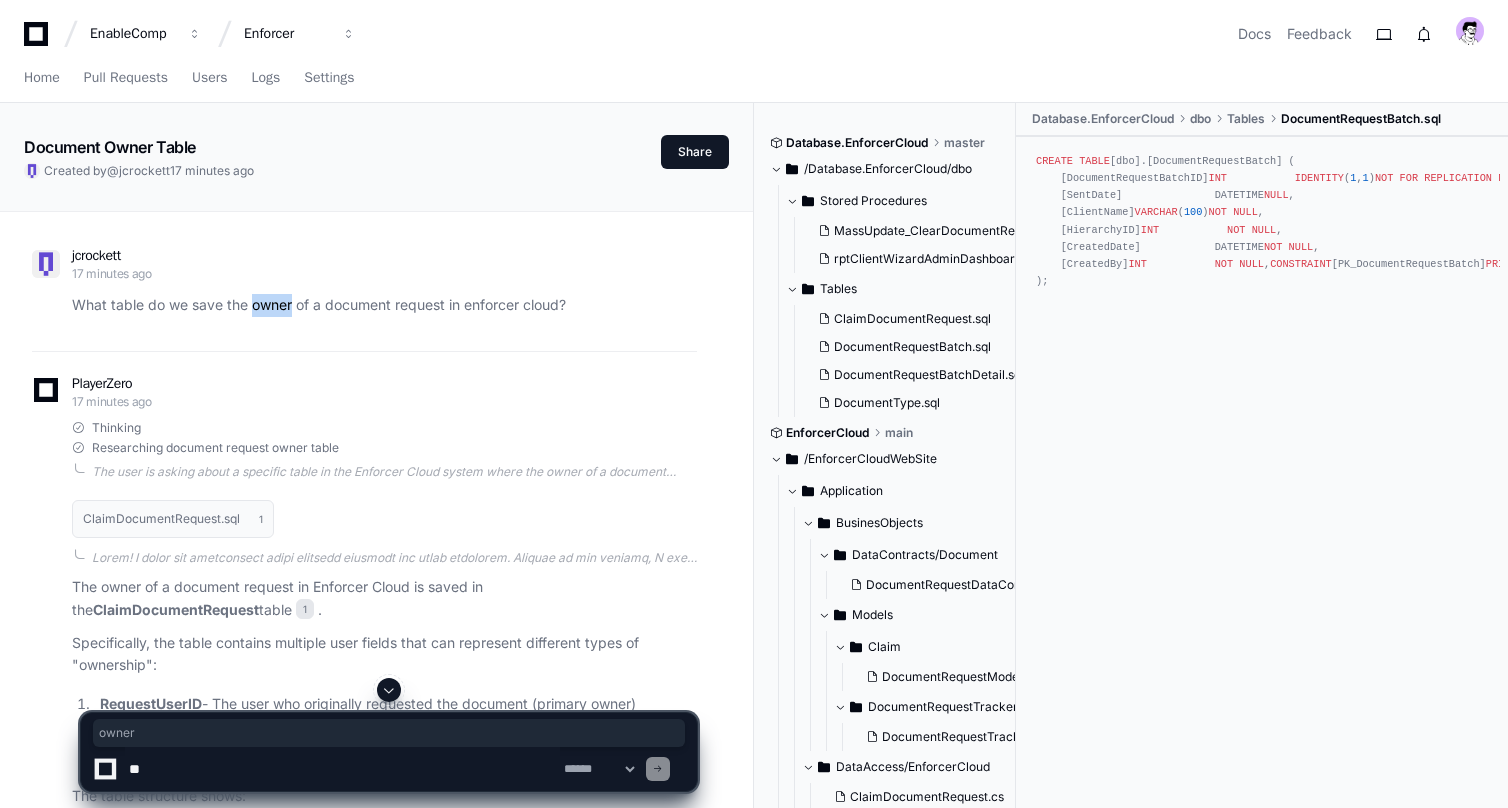 click on "What table do we save the owner of a document request in enforcer cloud?" 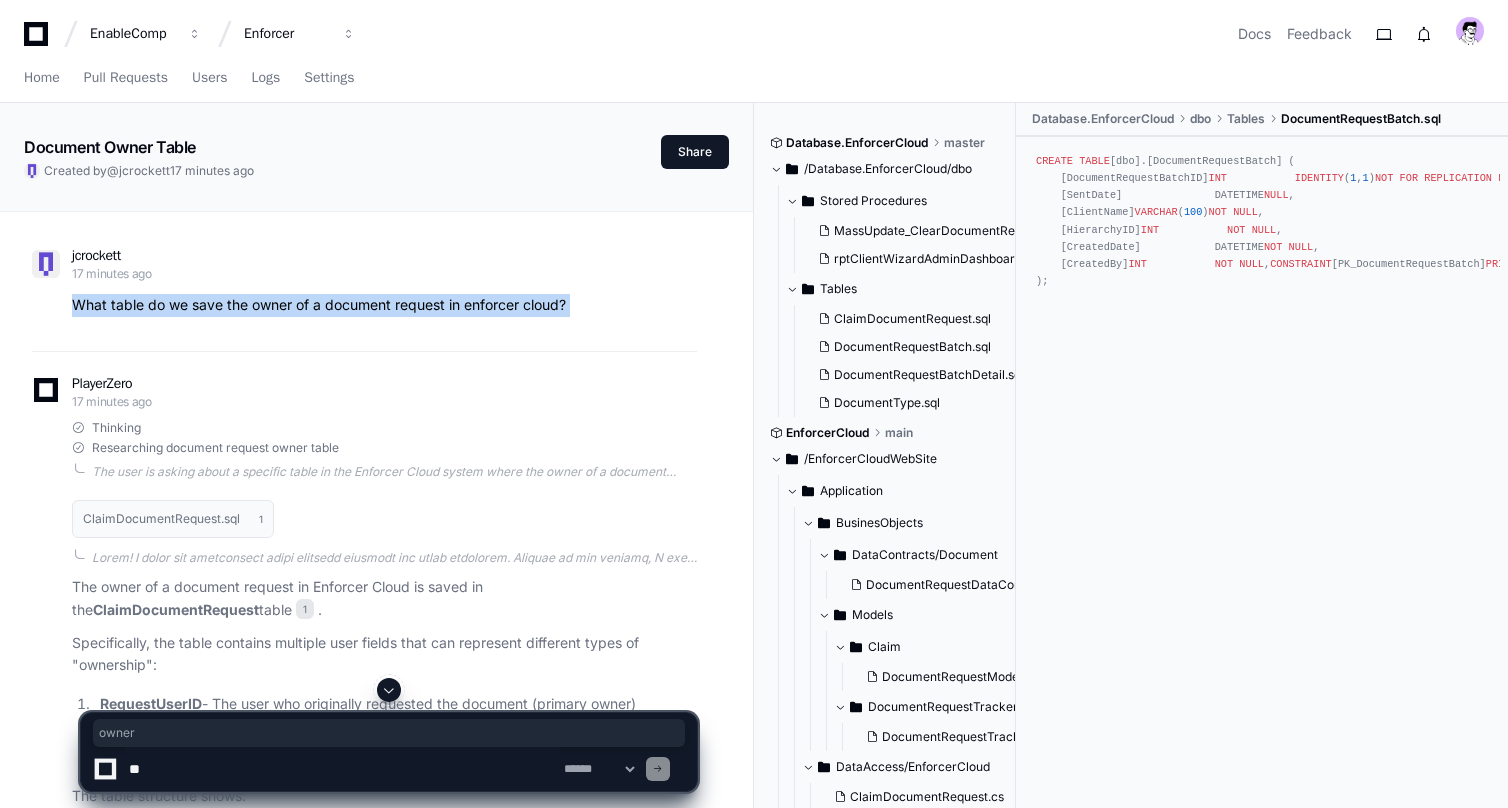 click on "What table do we save the owner of a document request in enforcer cloud?" 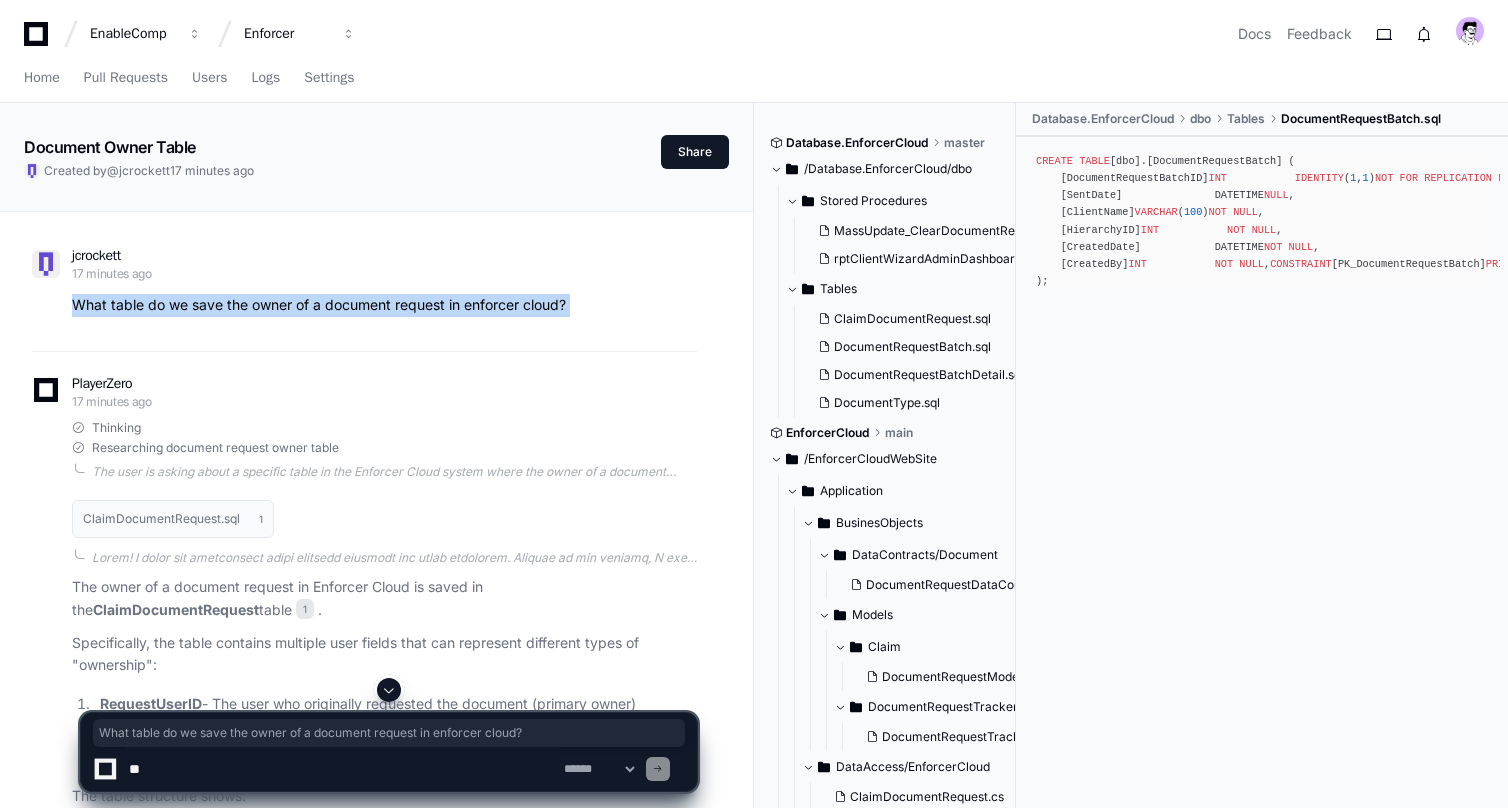scroll, scrollTop: 0, scrollLeft: 0, axis: both 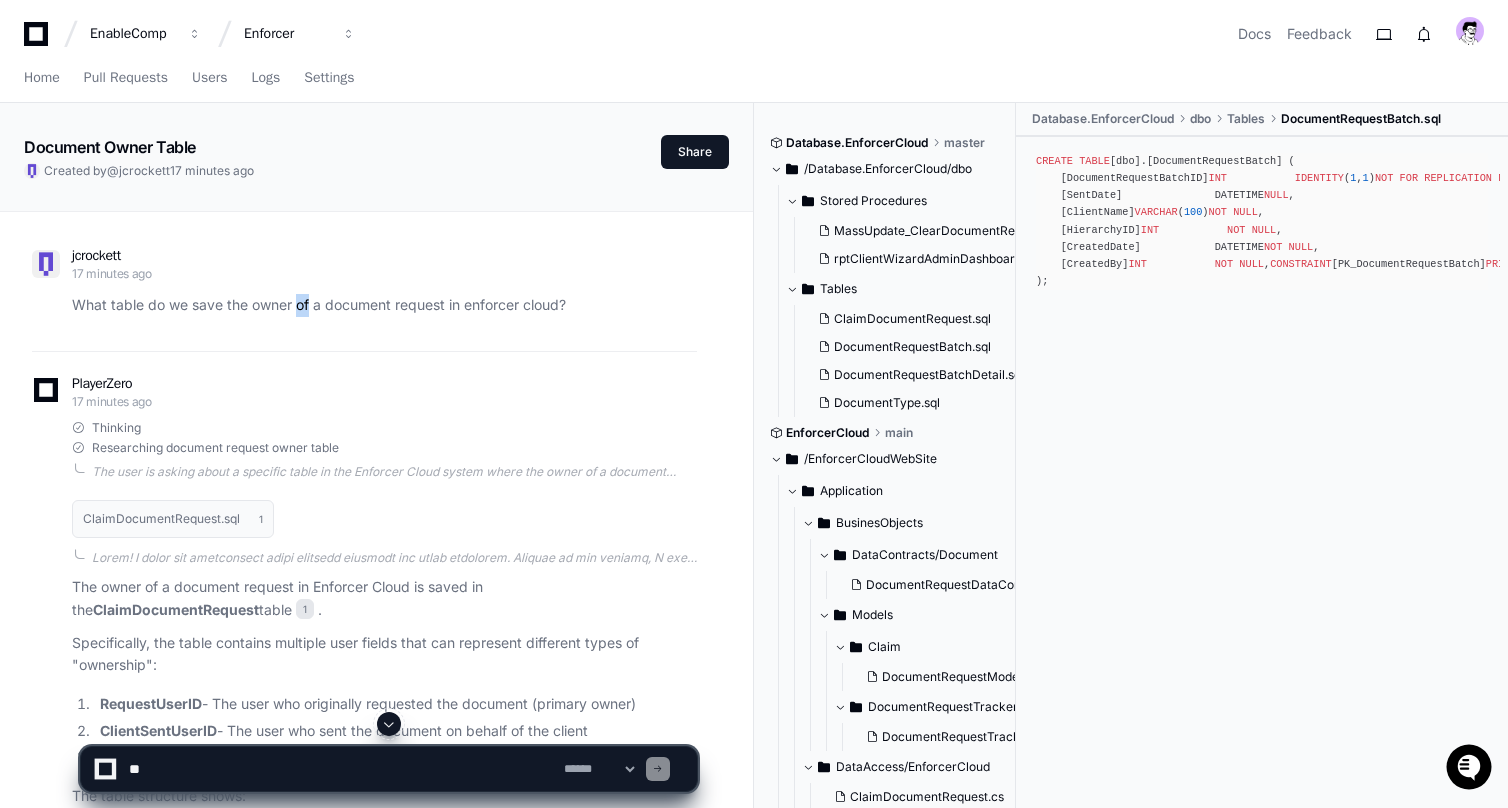 click on "What table do we save the owner of a document request in enforcer cloud?" 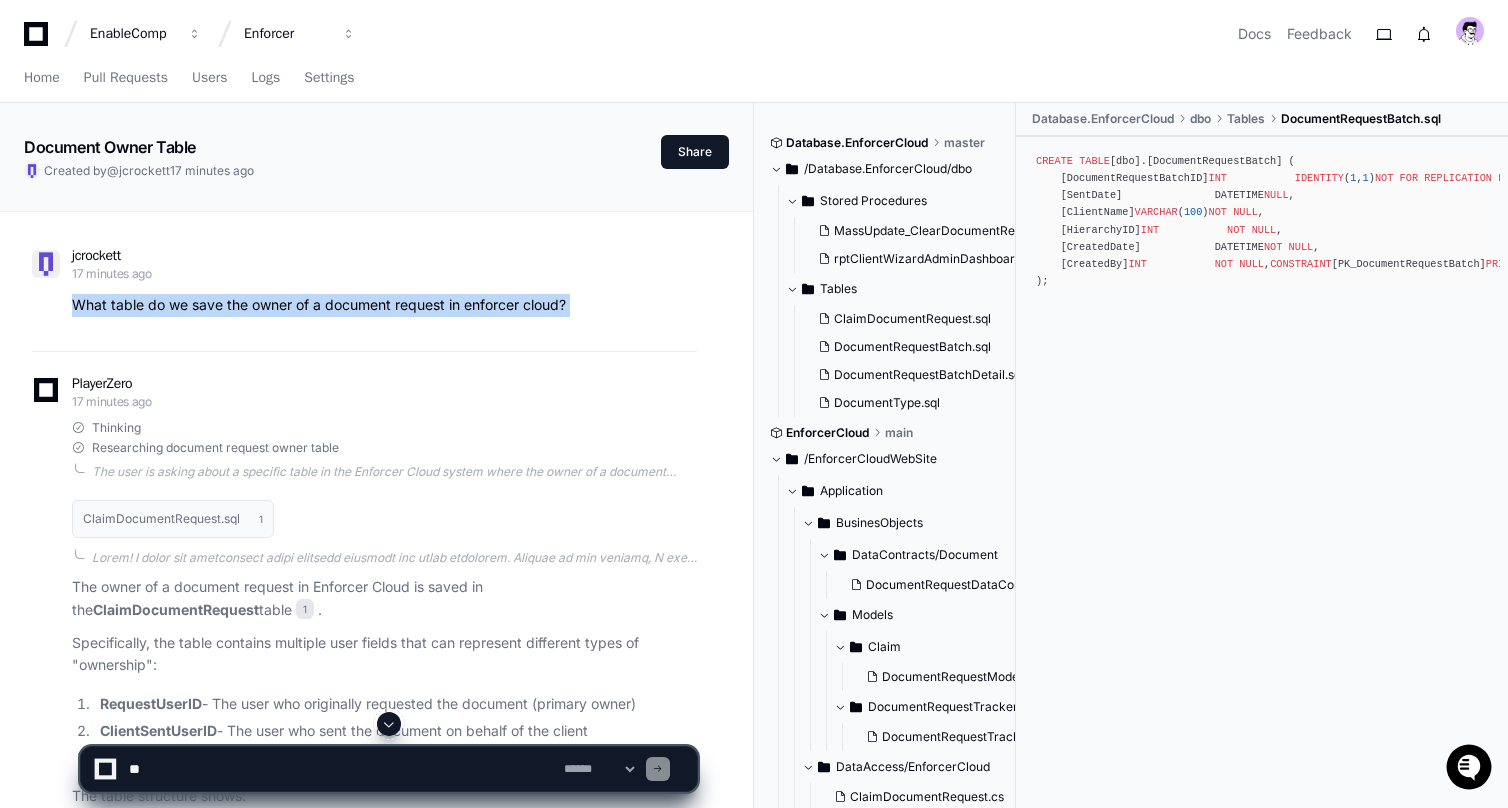 click on "What table do we save the owner of a document request in enforcer cloud?" 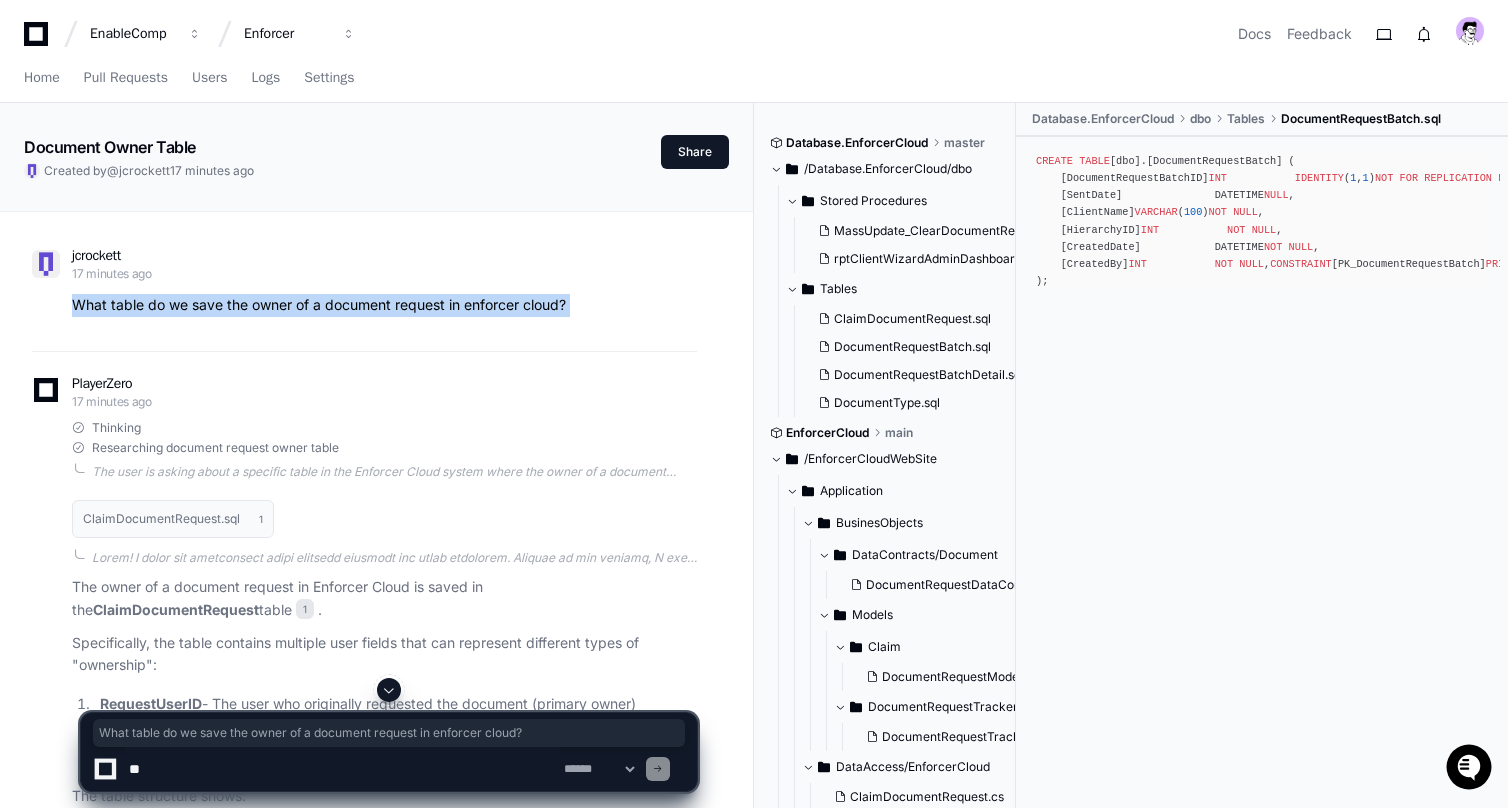 click on "What table do we save the owner of a document request in enforcer cloud?" 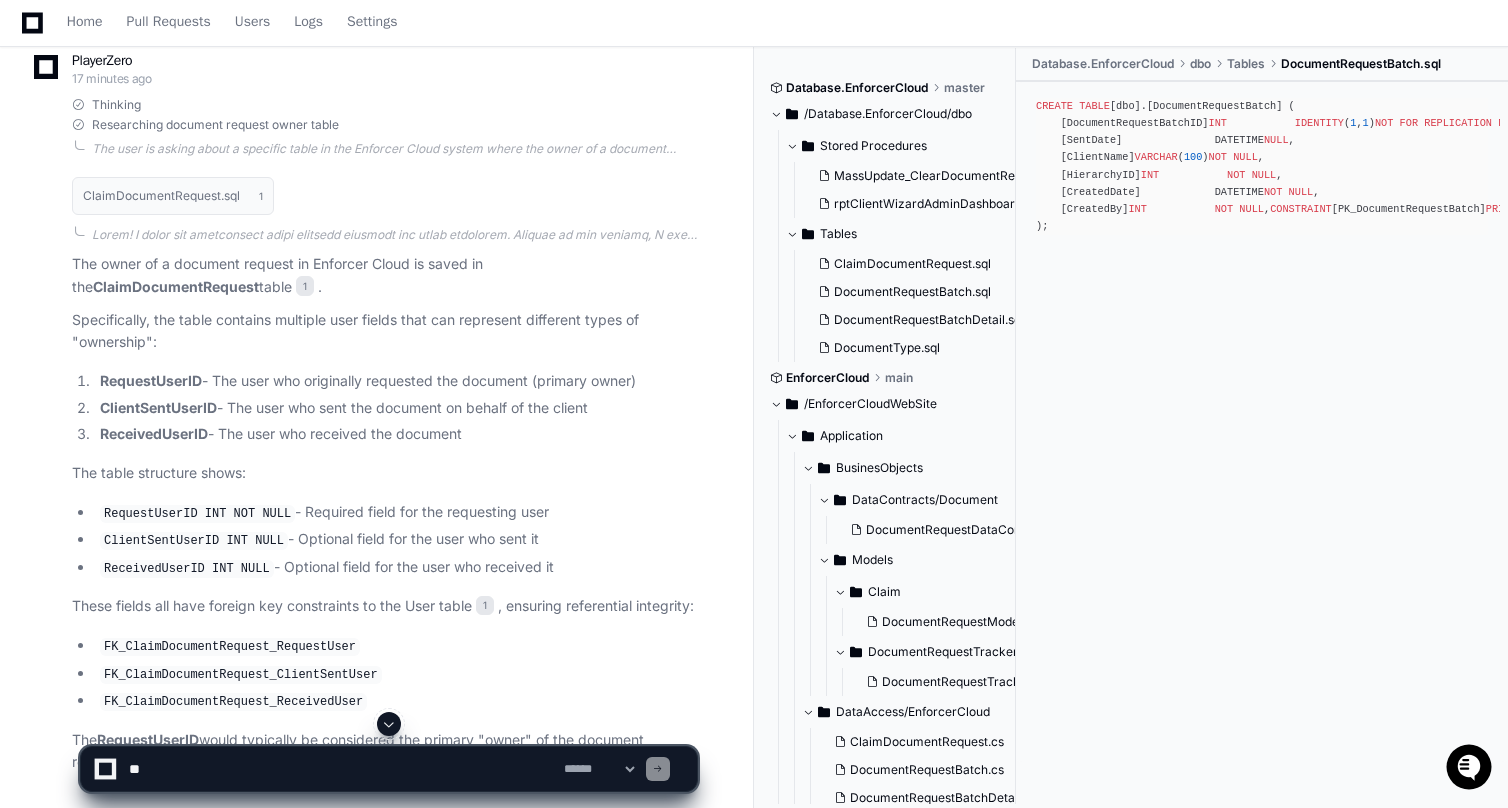 scroll, scrollTop: 291, scrollLeft: 0, axis: vertical 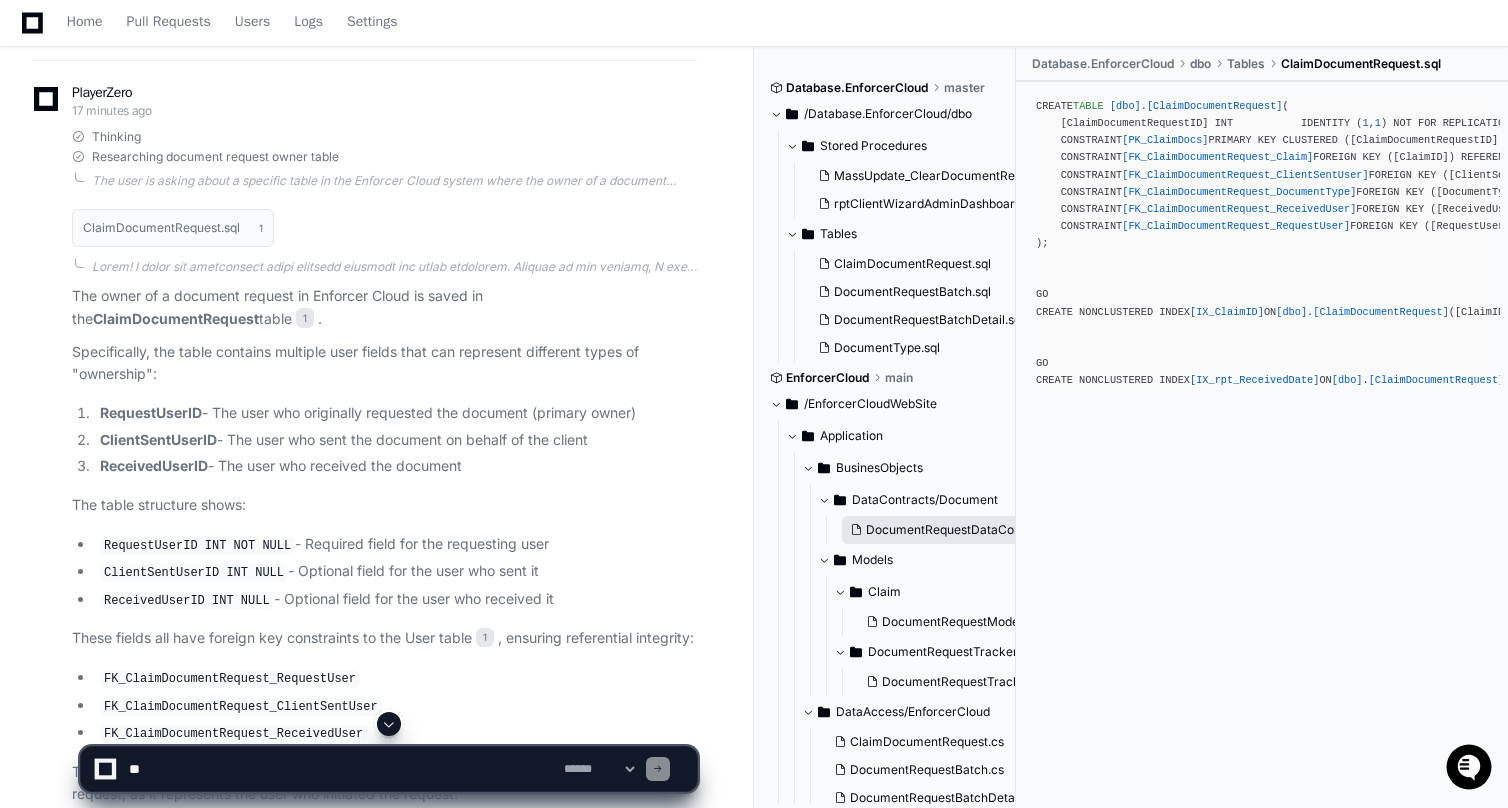 click on "DocumentRequestDataContract.cs" 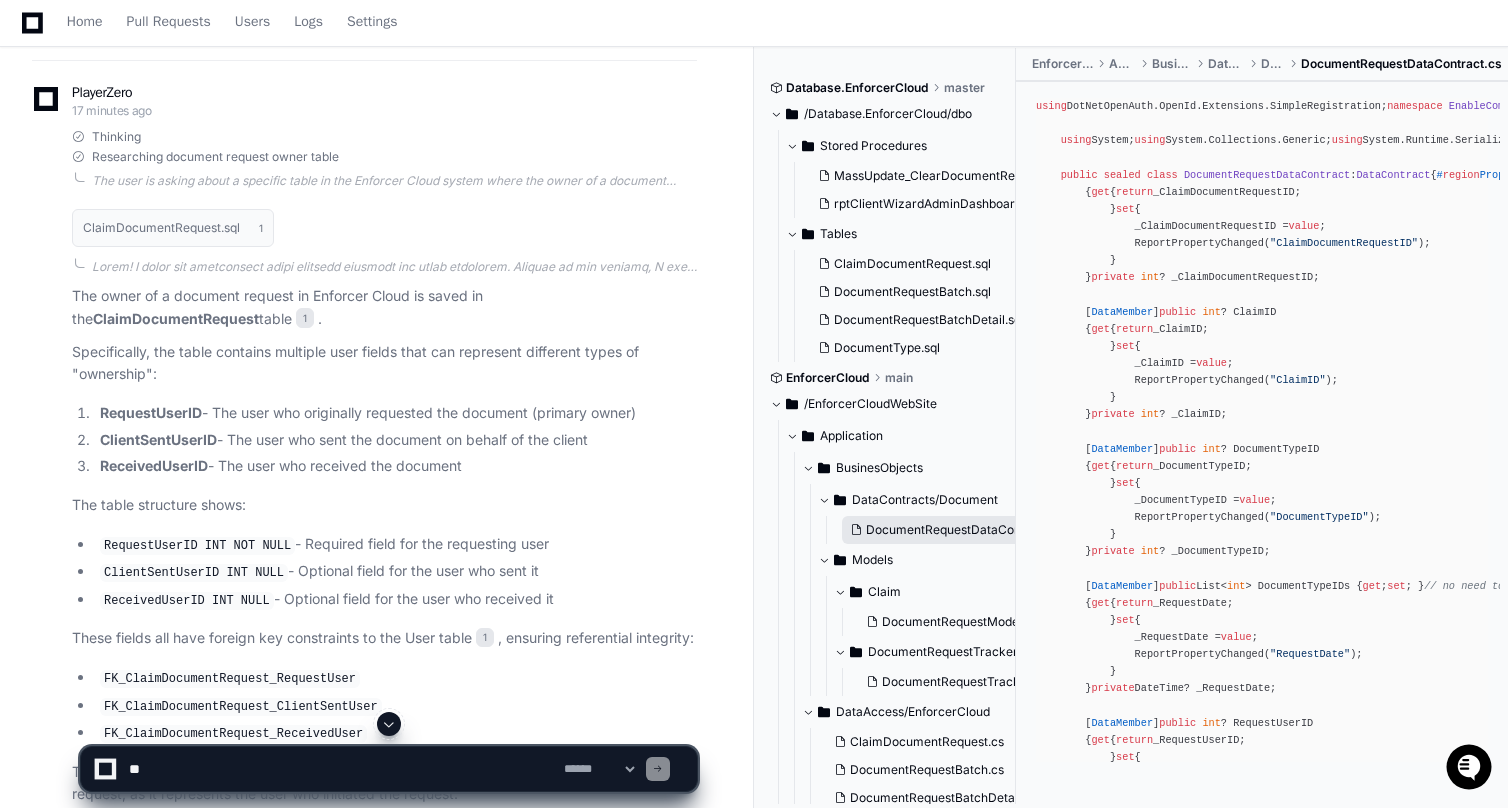 scroll, scrollTop: 64, scrollLeft: 0, axis: vertical 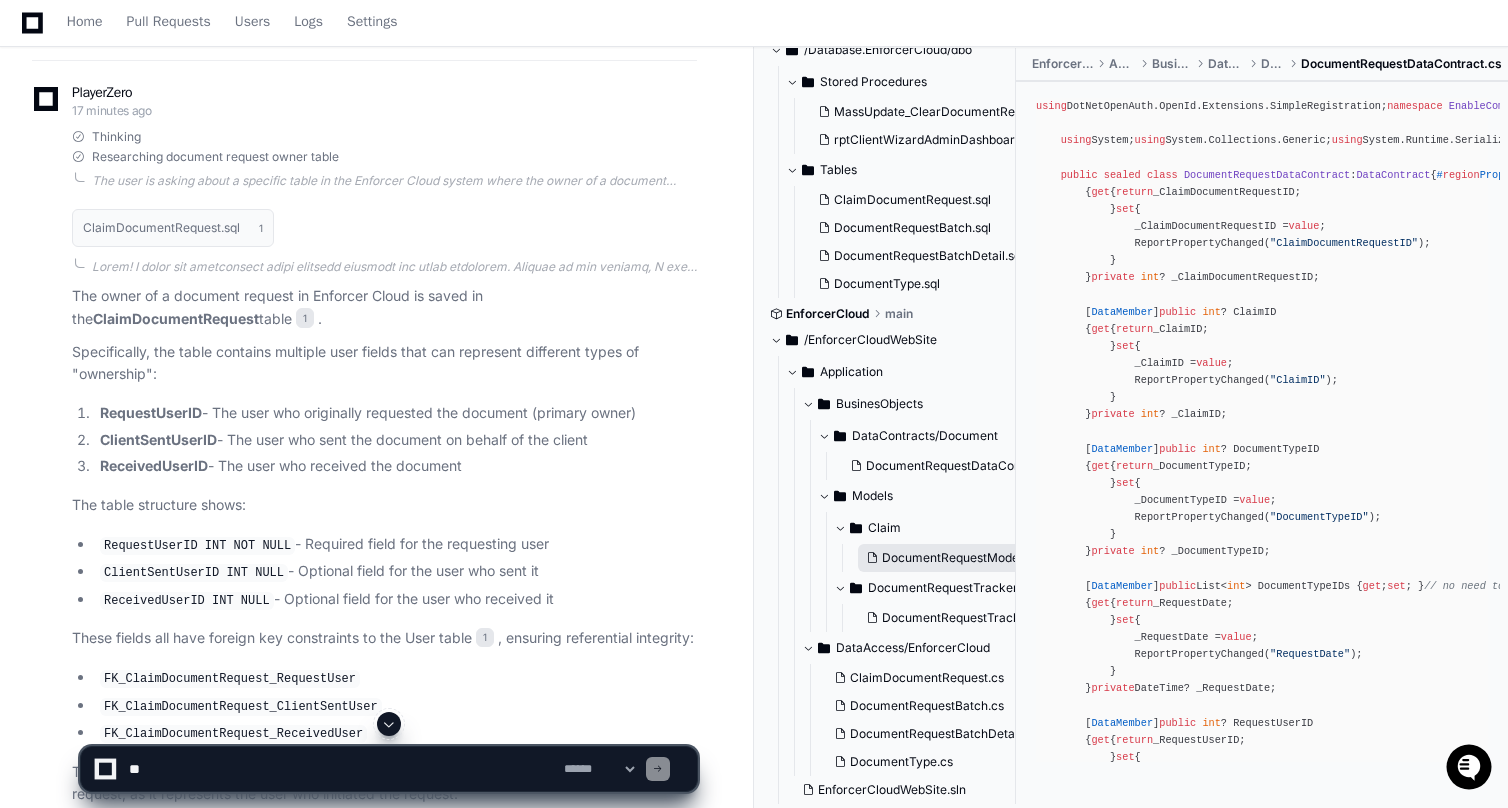 click on "DocumentRequestModel.cs" 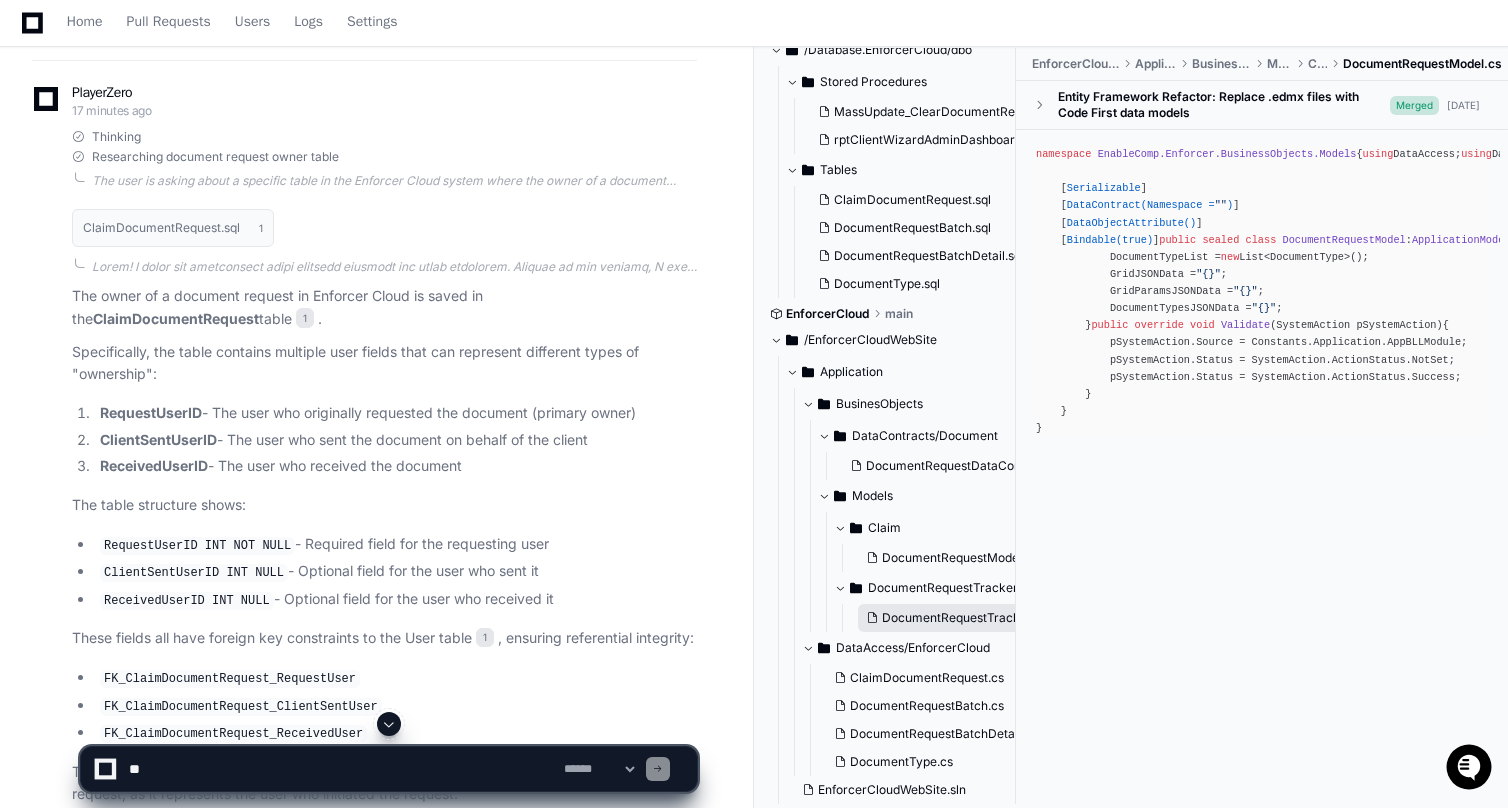 click on "DocumentRequestTrackerModel.cs" 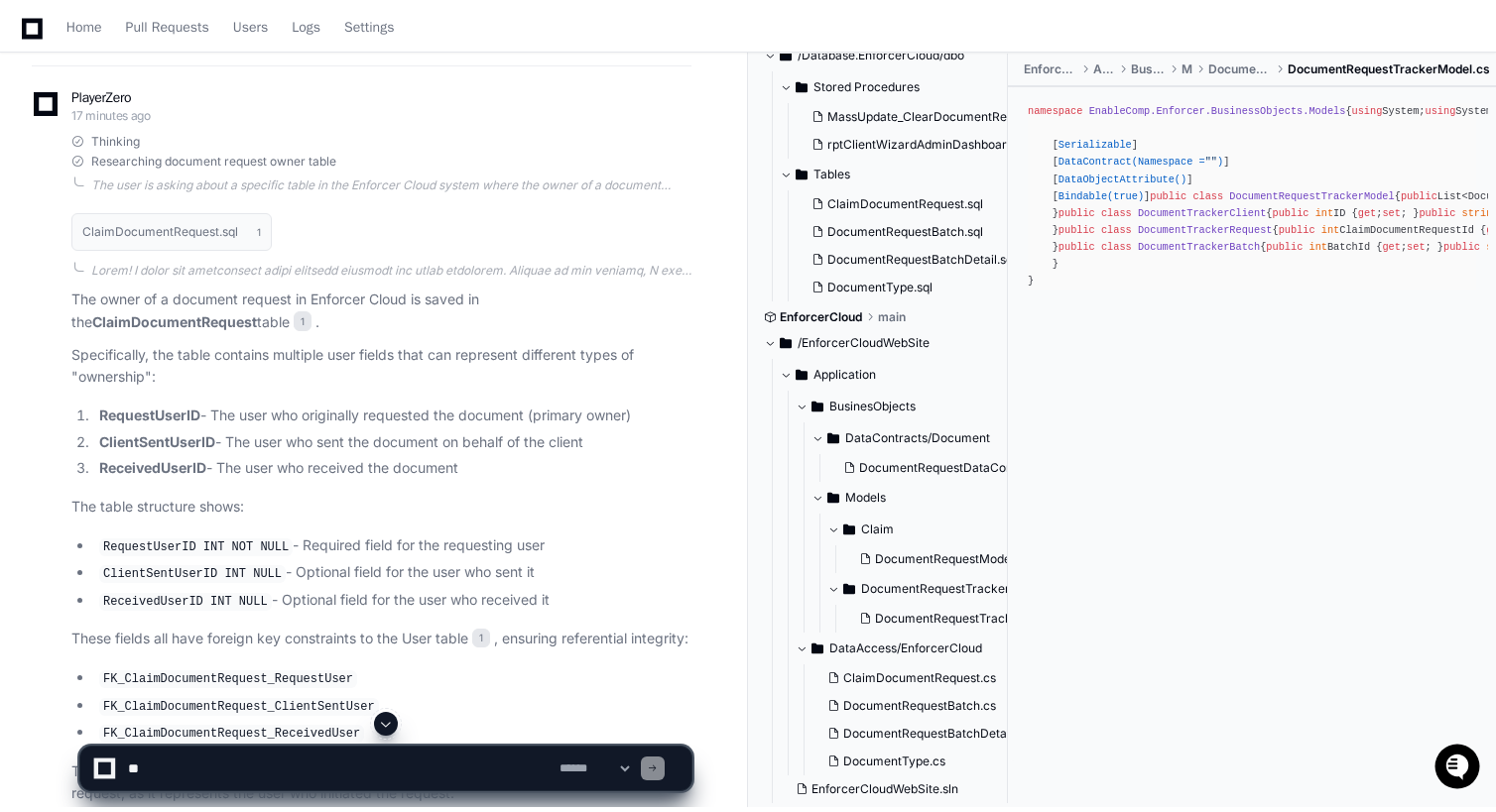 scroll, scrollTop: 0, scrollLeft: 0, axis: both 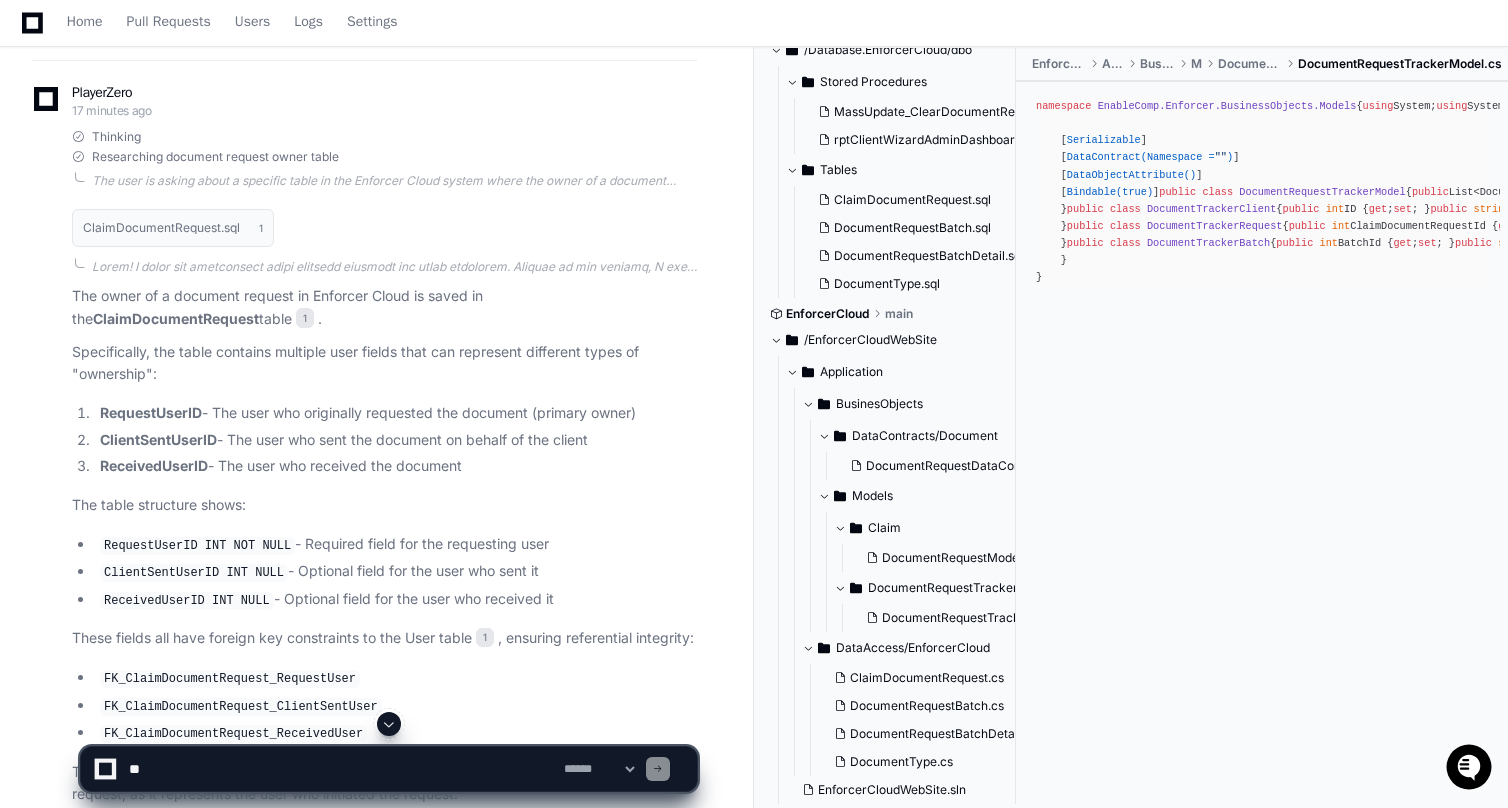 type 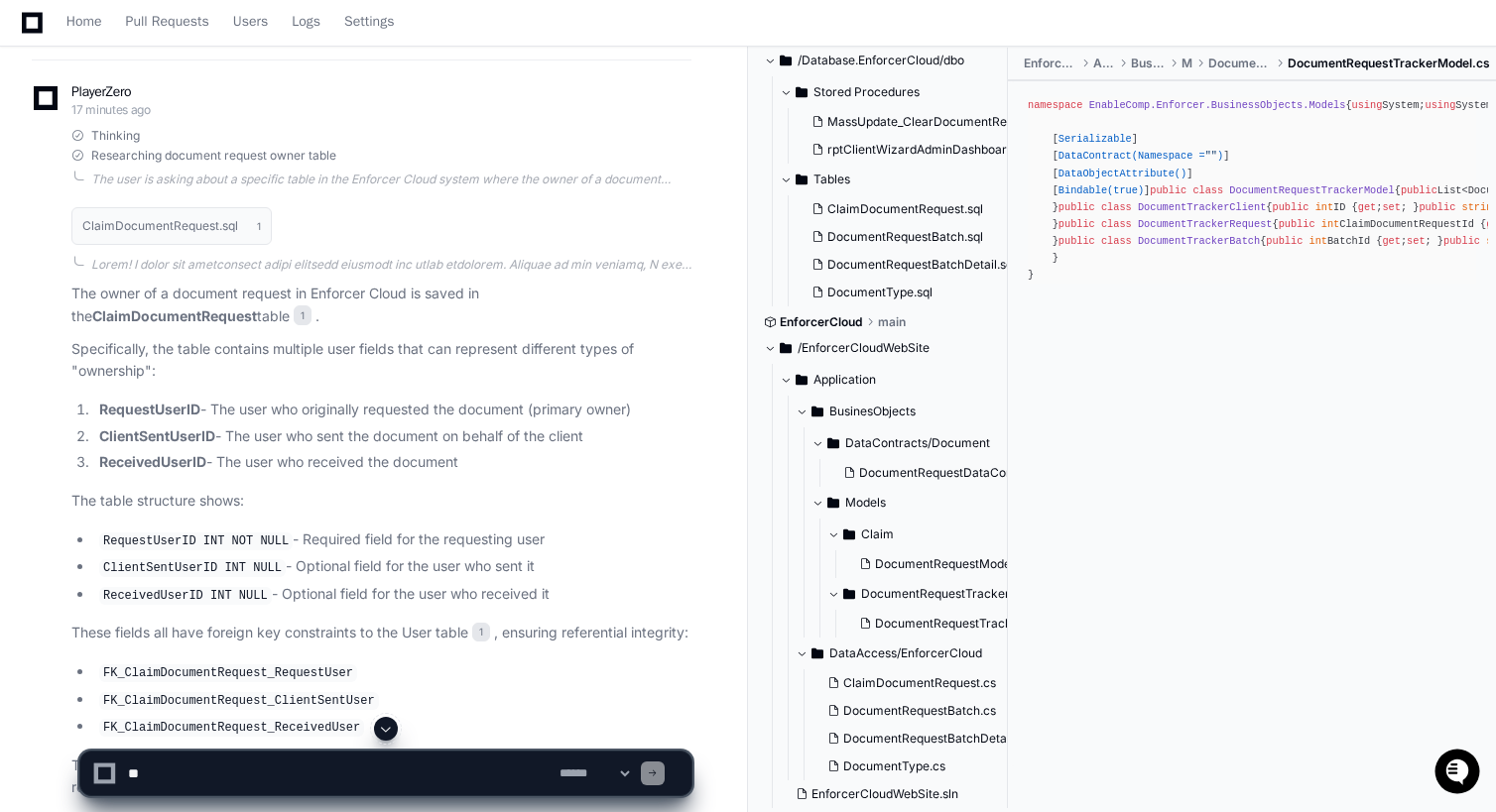 scroll, scrollTop: 53, scrollLeft: 0, axis: vertical 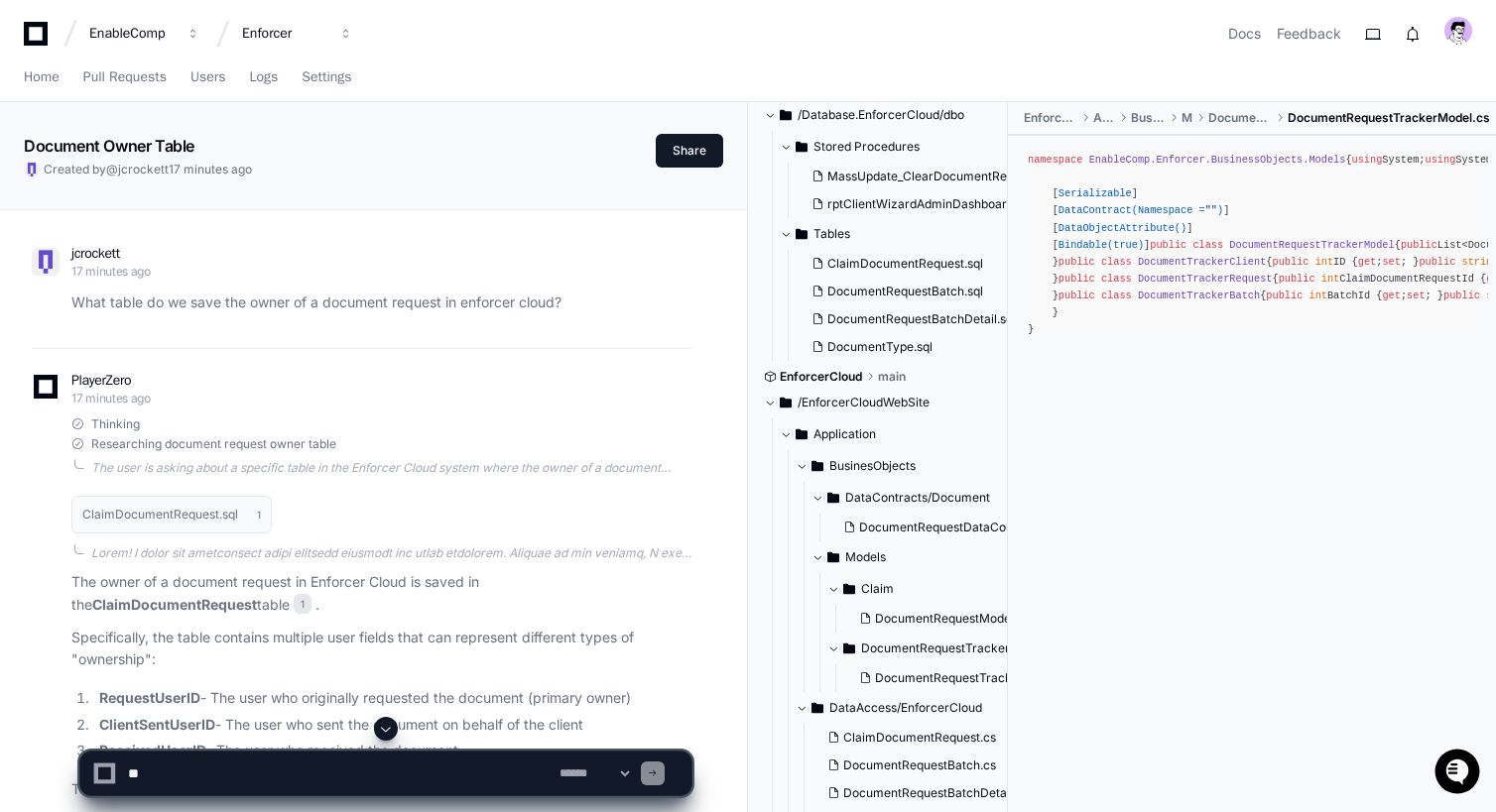 click on "What table do we save the owner of a document request in enforcer cloud?" 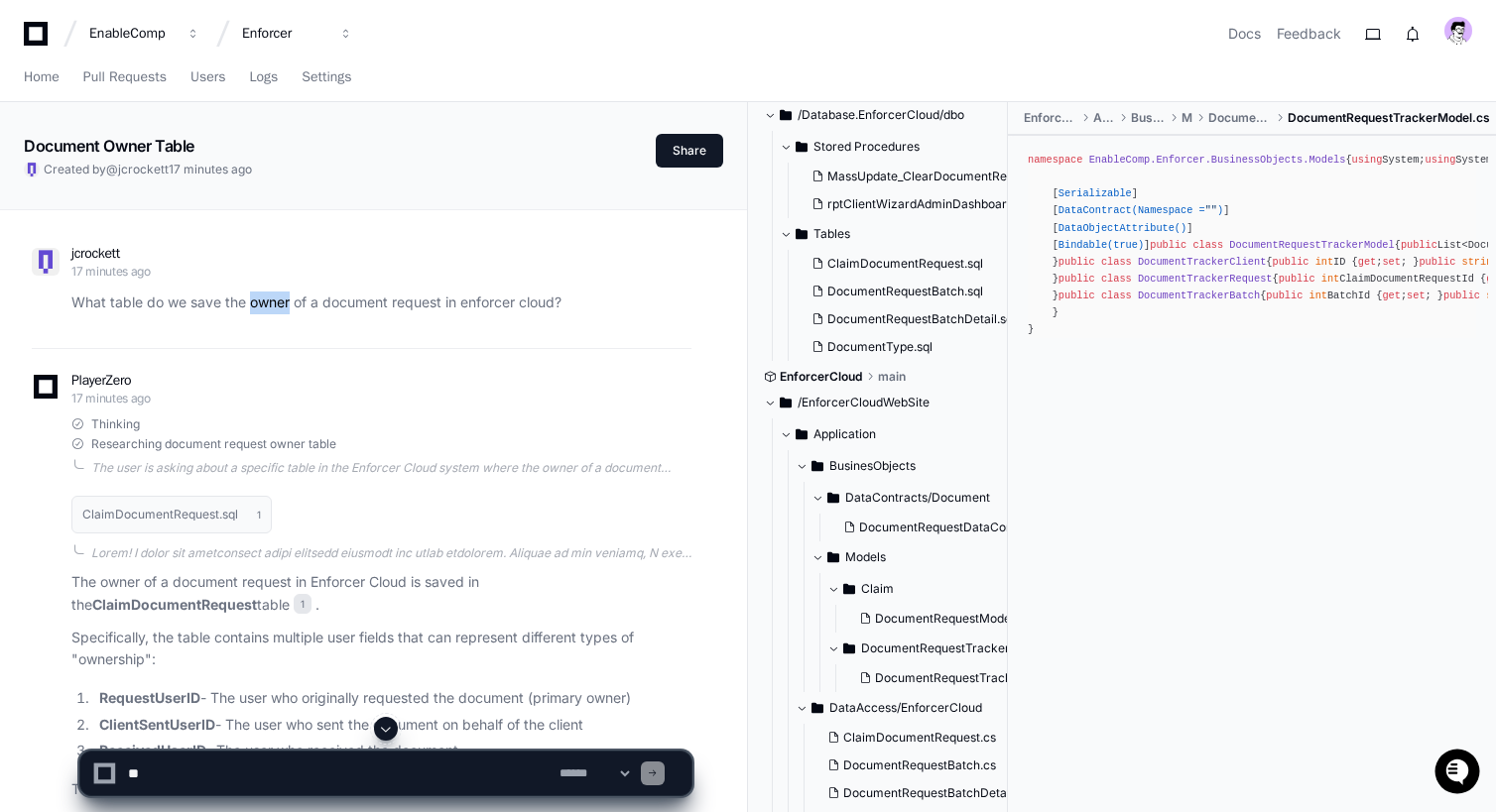 click on "What table do we save the owner of a document request in enforcer cloud?" 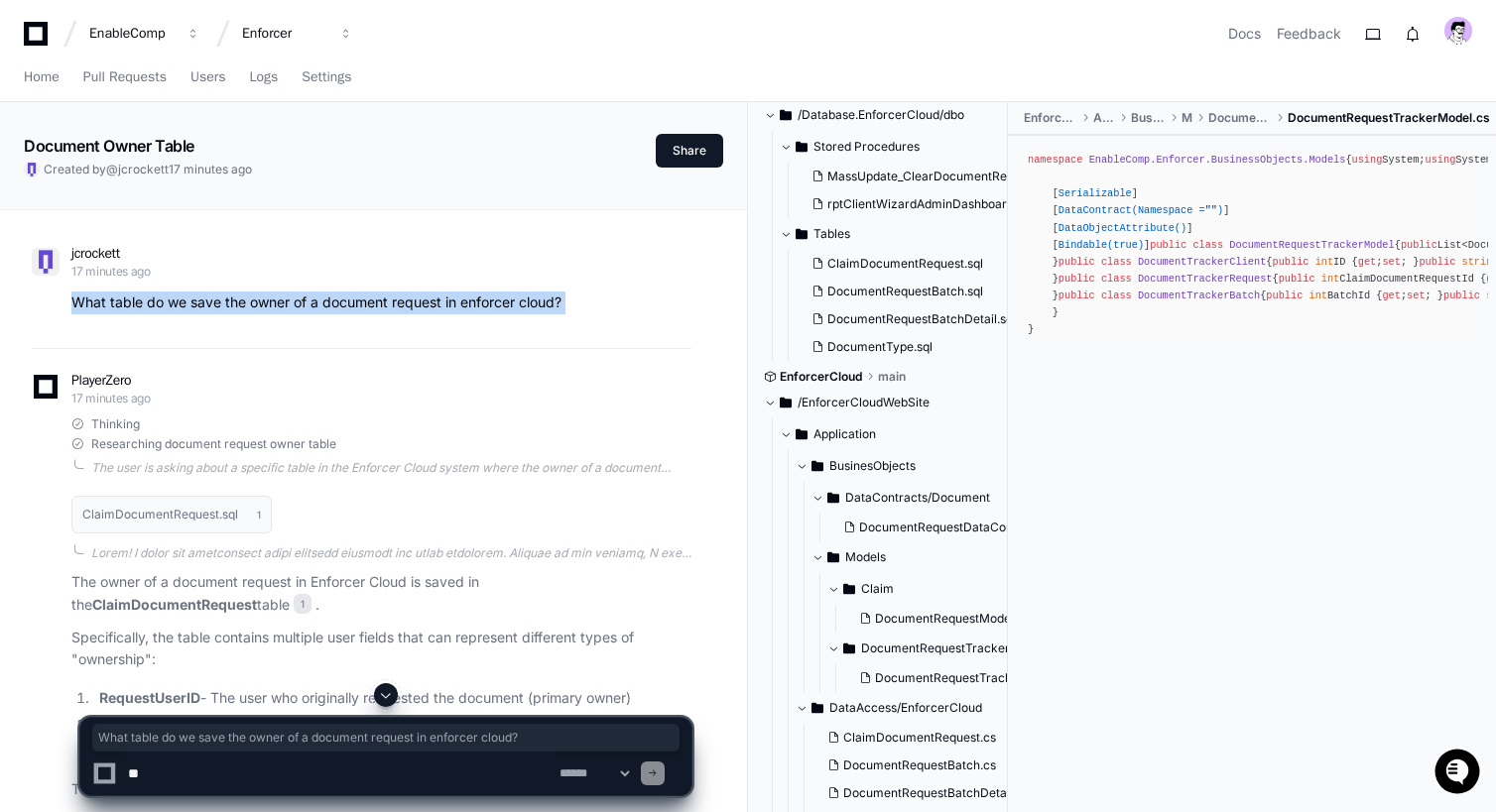 click on "What table do we save the owner of a document request in enforcer cloud?" 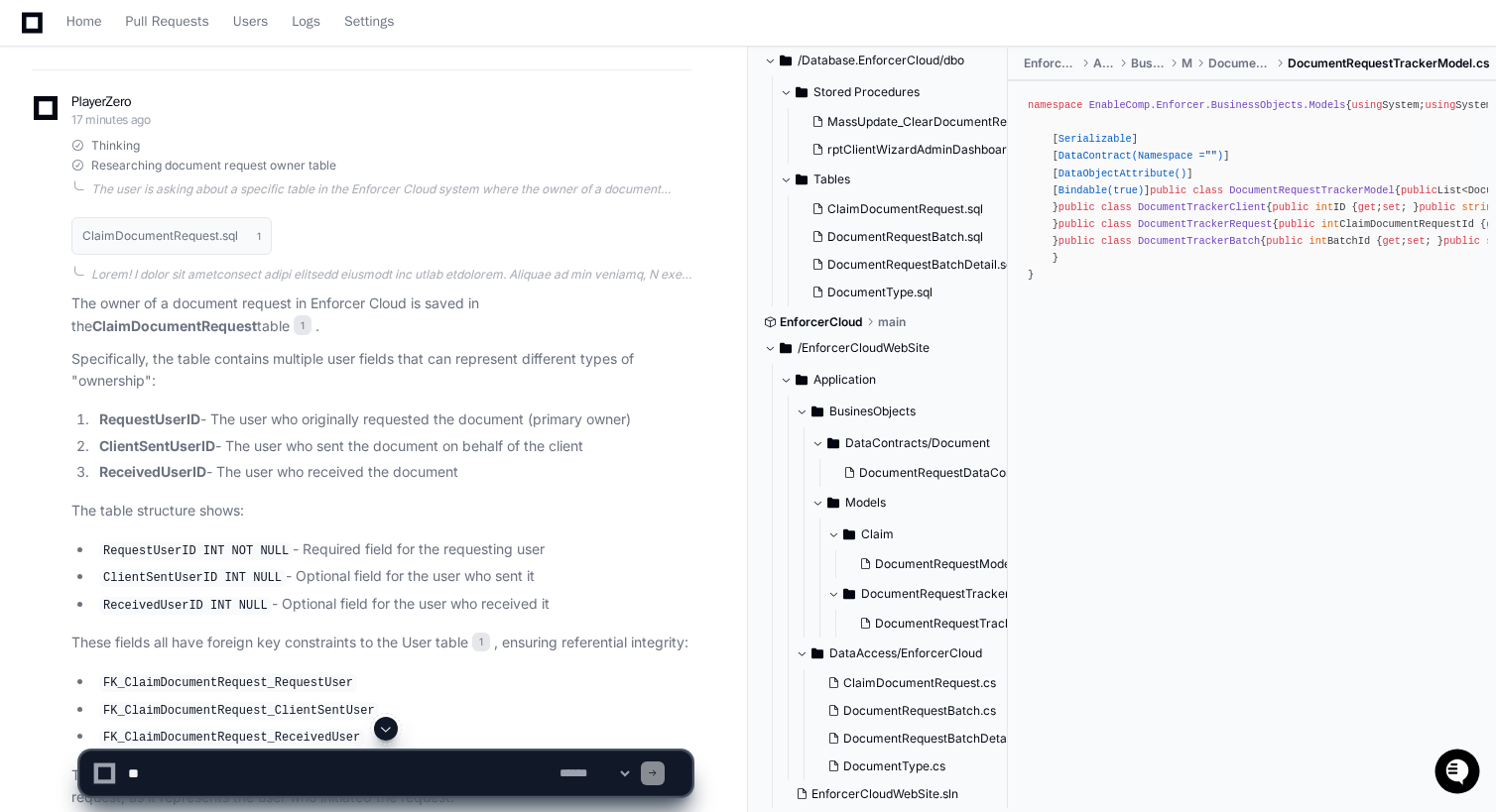 scroll, scrollTop: 313, scrollLeft: 0, axis: vertical 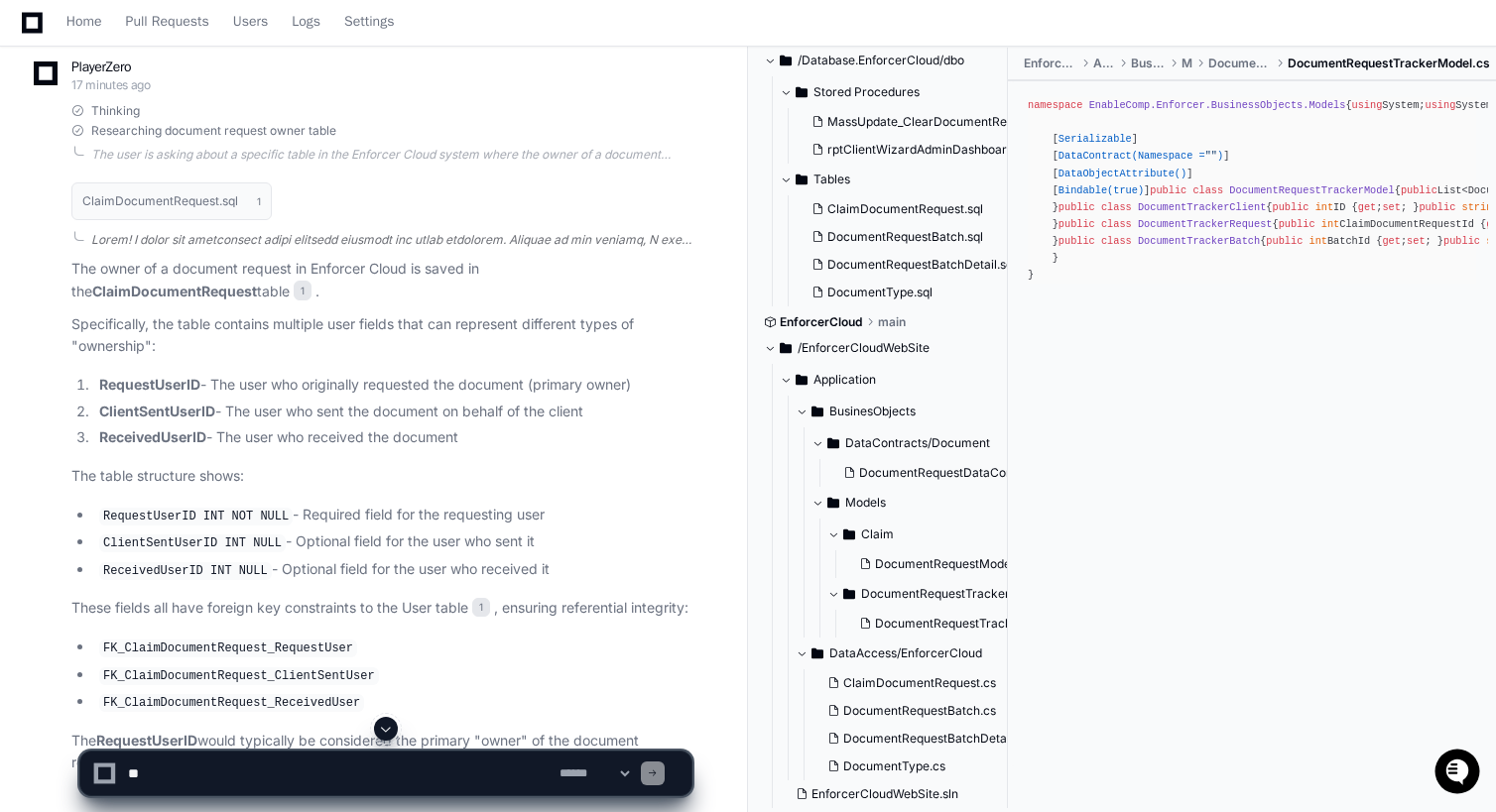 click 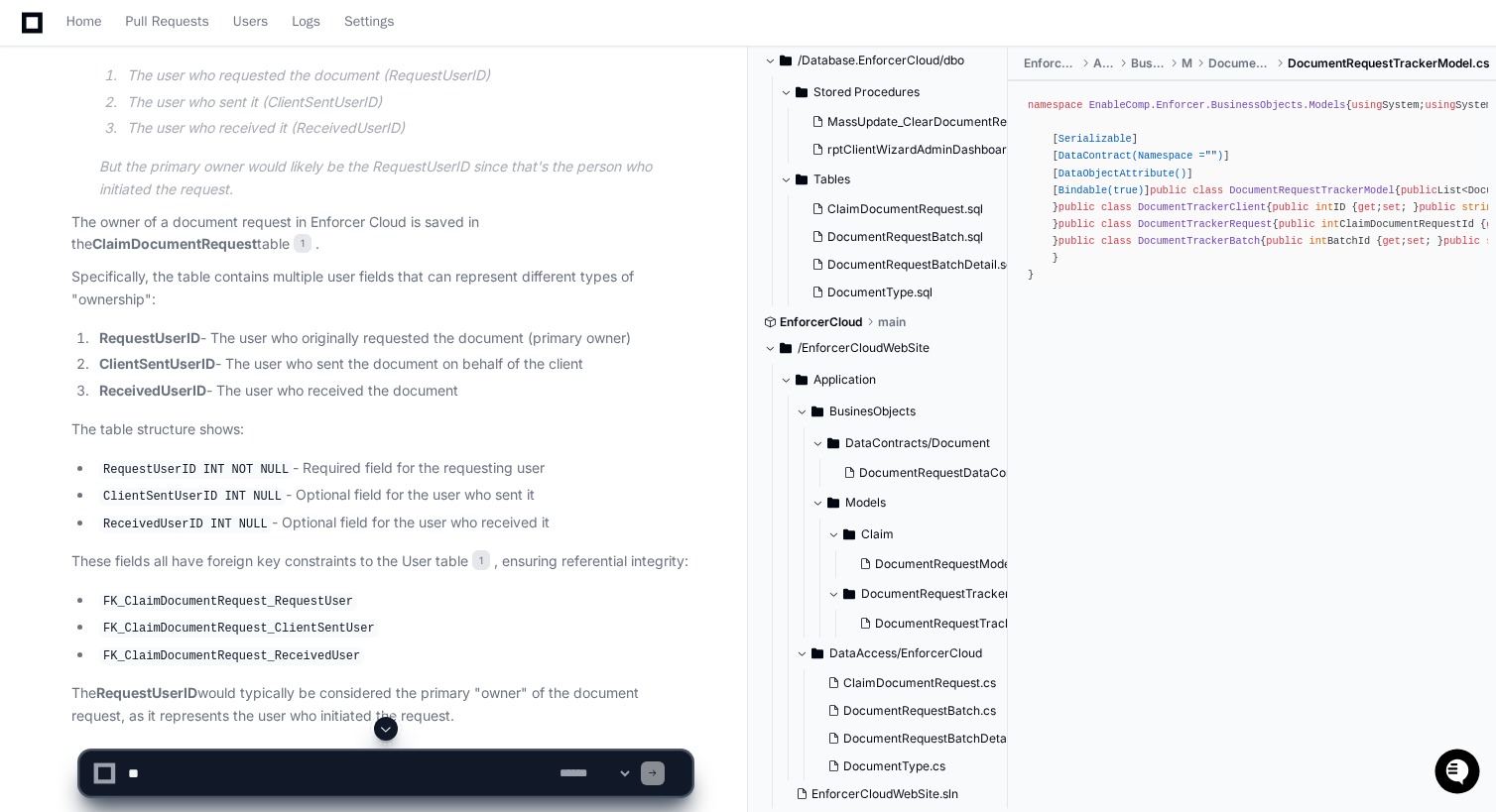 scroll, scrollTop: 1029, scrollLeft: 0, axis: vertical 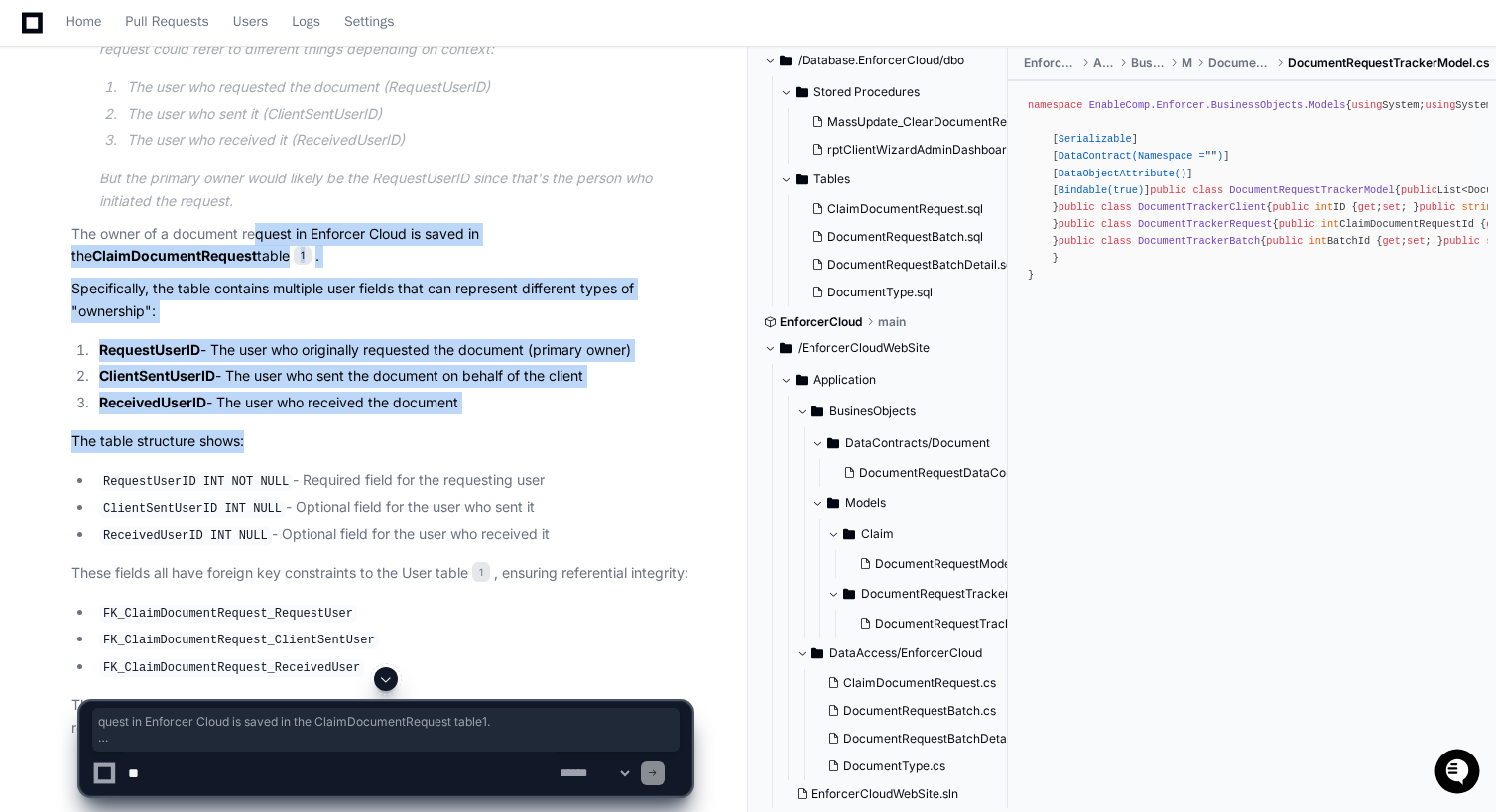 drag, startPoint x: 259, startPoint y: 219, endPoint x: 307, endPoint y: 442, distance: 228.10743 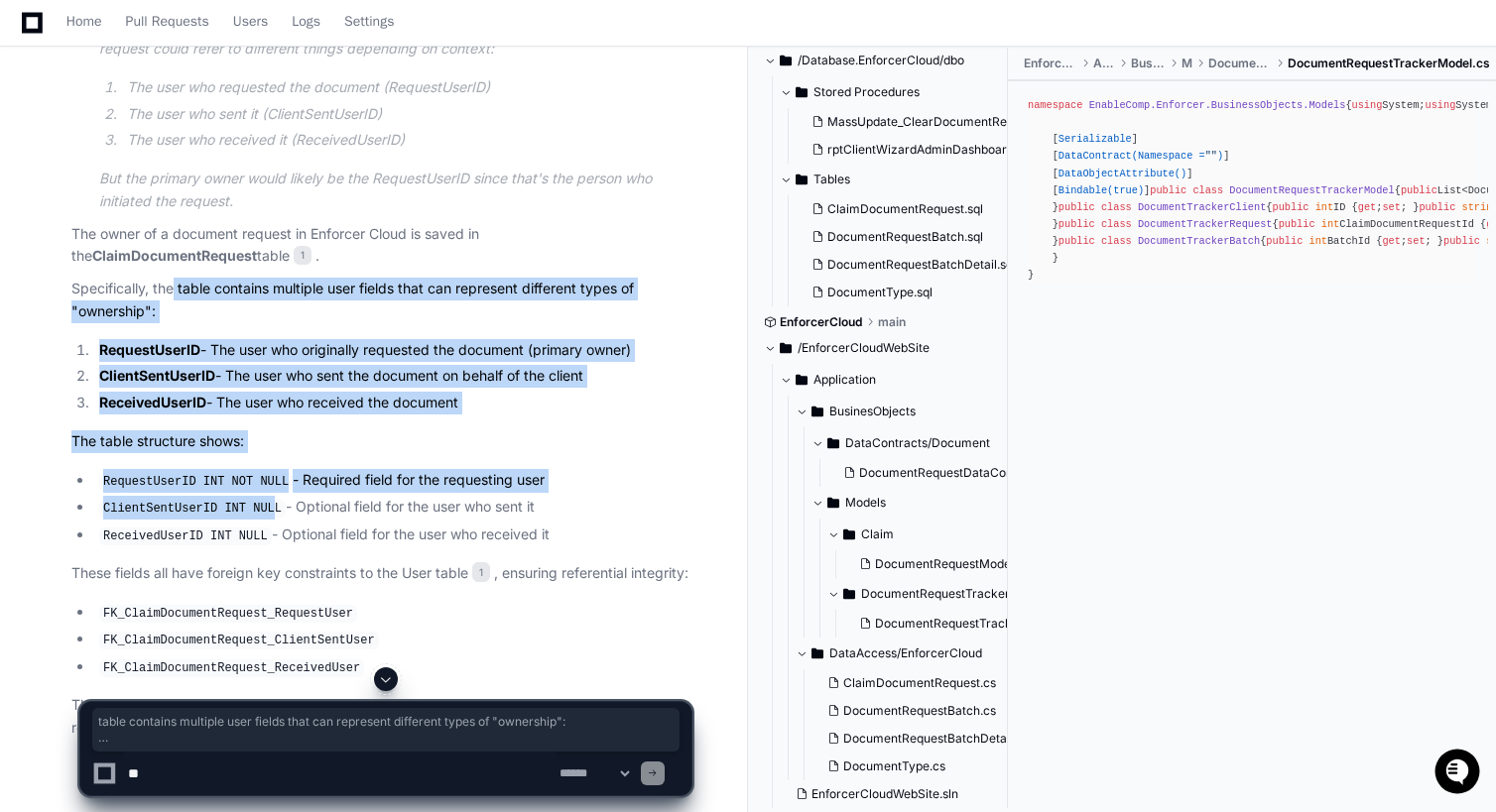 drag, startPoint x: 177, startPoint y: 276, endPoint x: 276, endPoint y: 502, distance: 246.73265 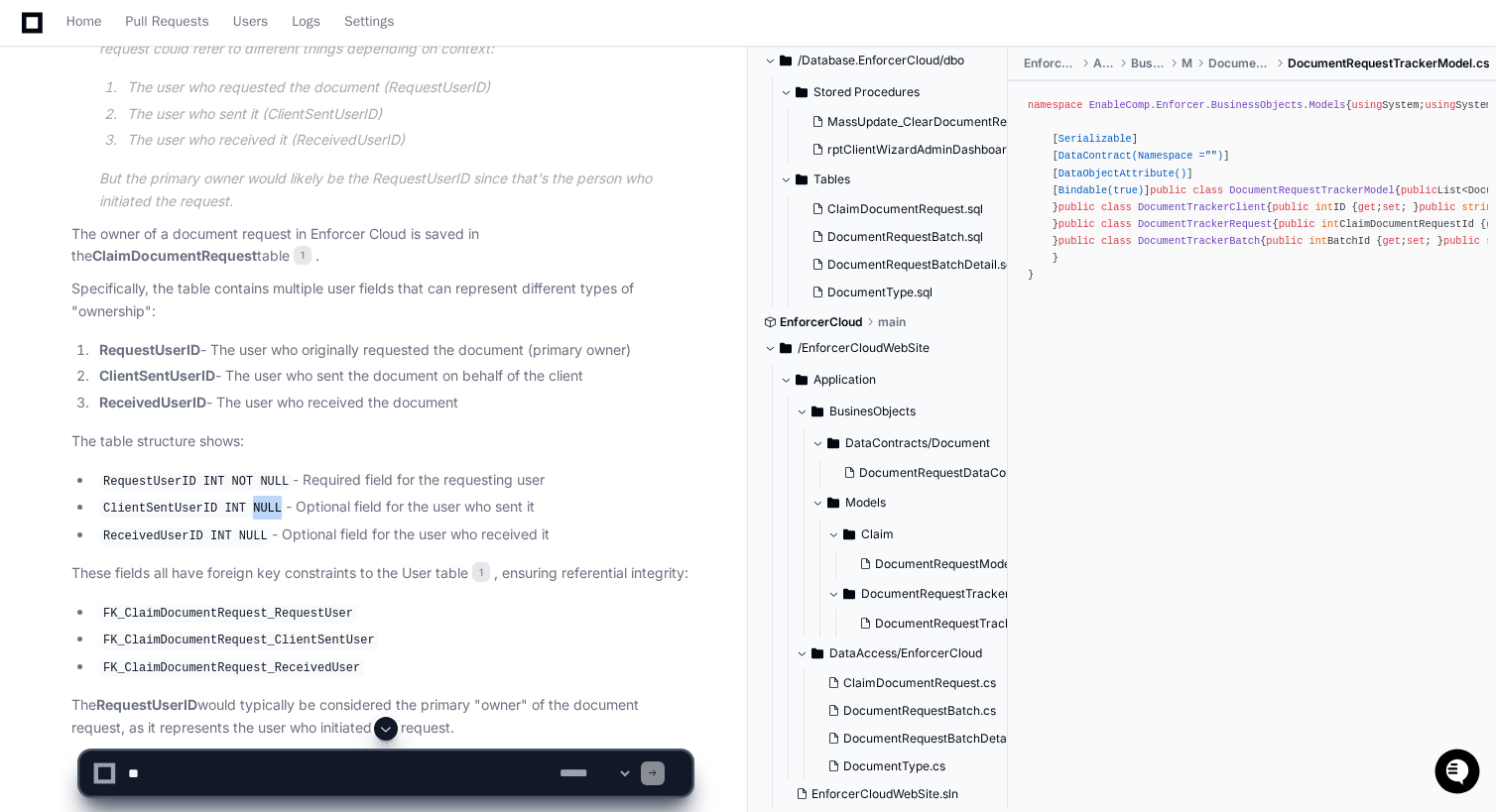 click on "ClientSentUserID INT NULL" 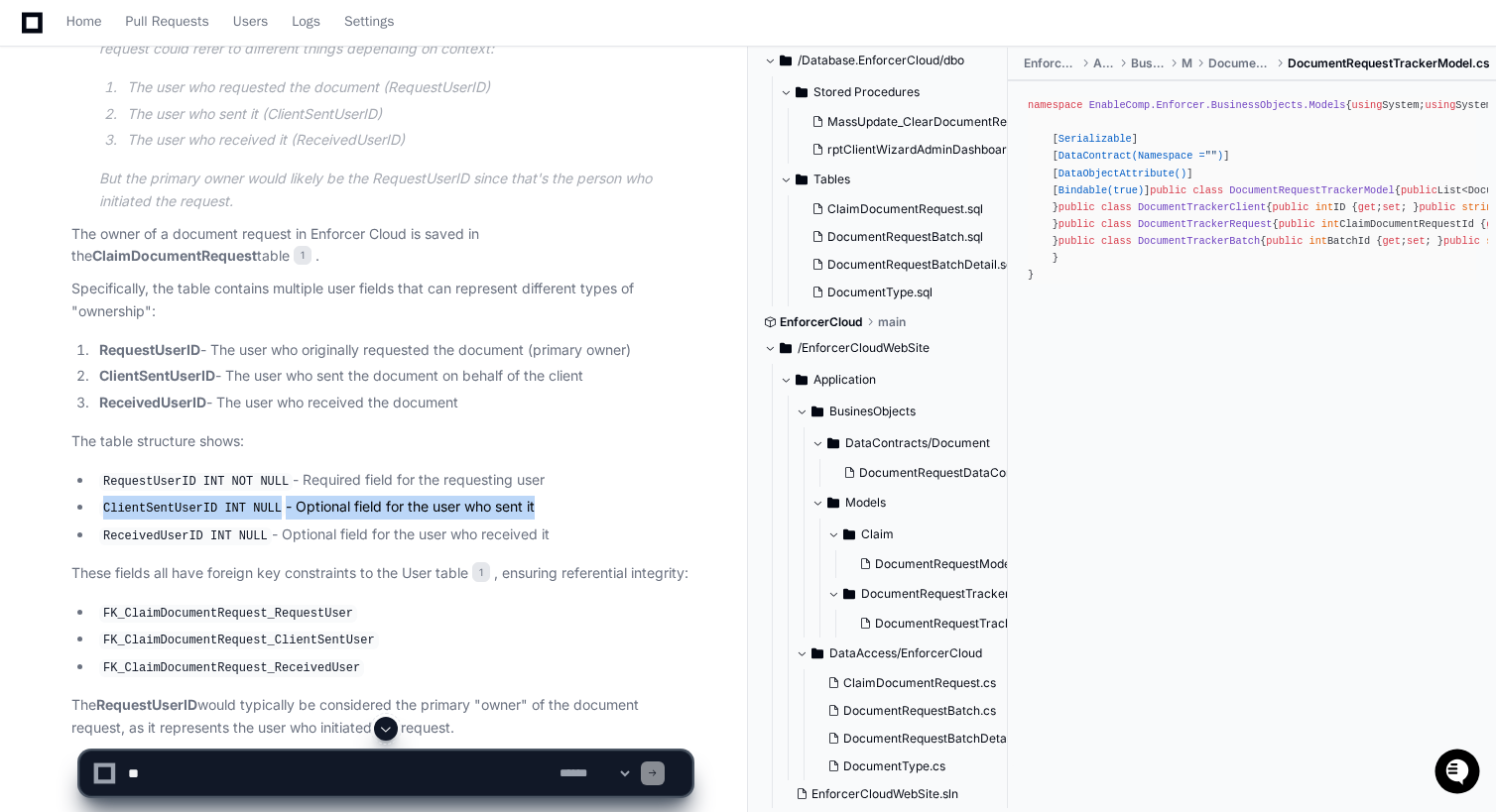 click on "ClientSentUserID INT NULL" 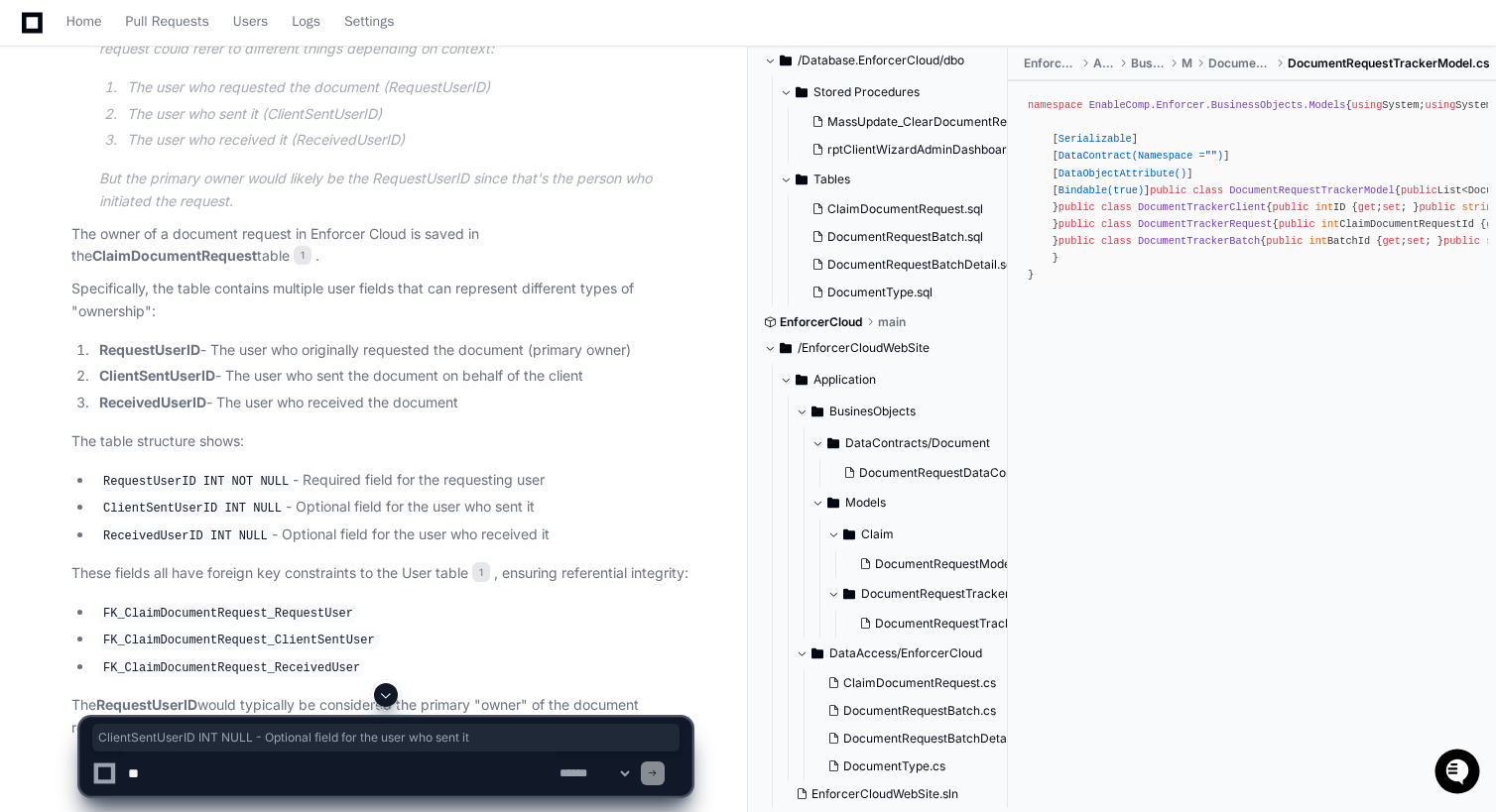 click on "RequestUserID INT NOT NULL" 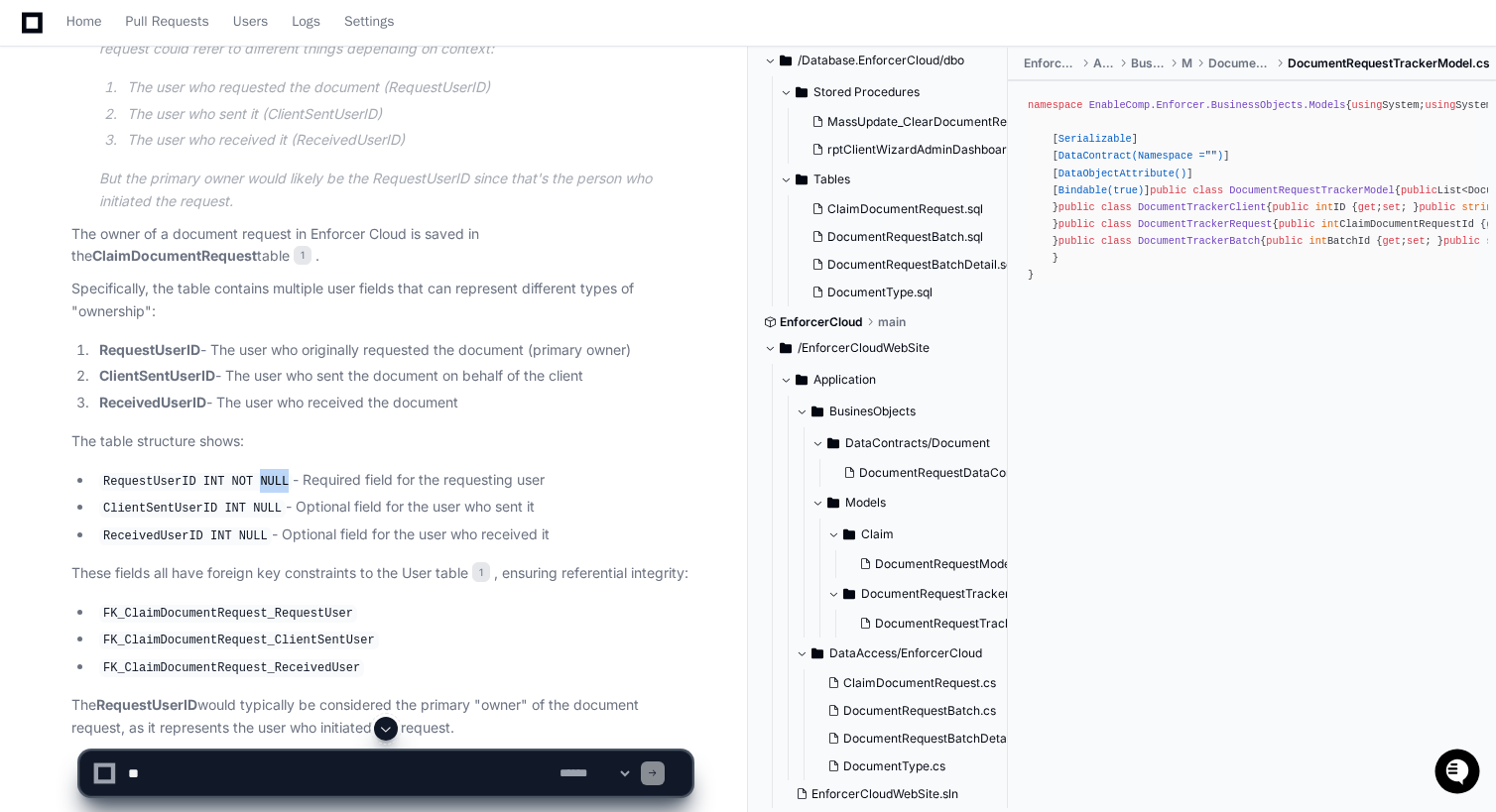click on "RequestUserID INT NOT NULL" 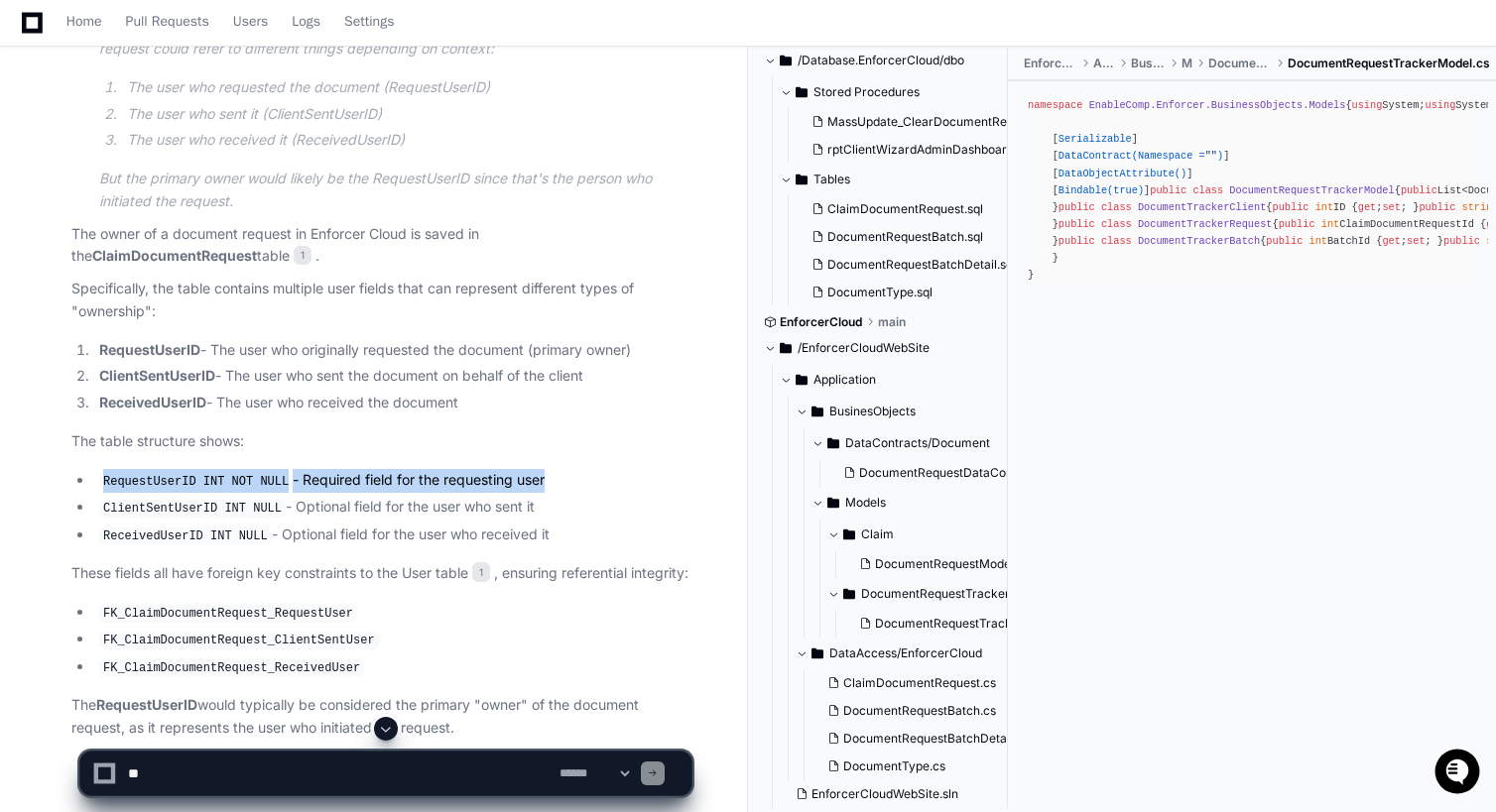 click on "RequestUserID INT NOT NULL" 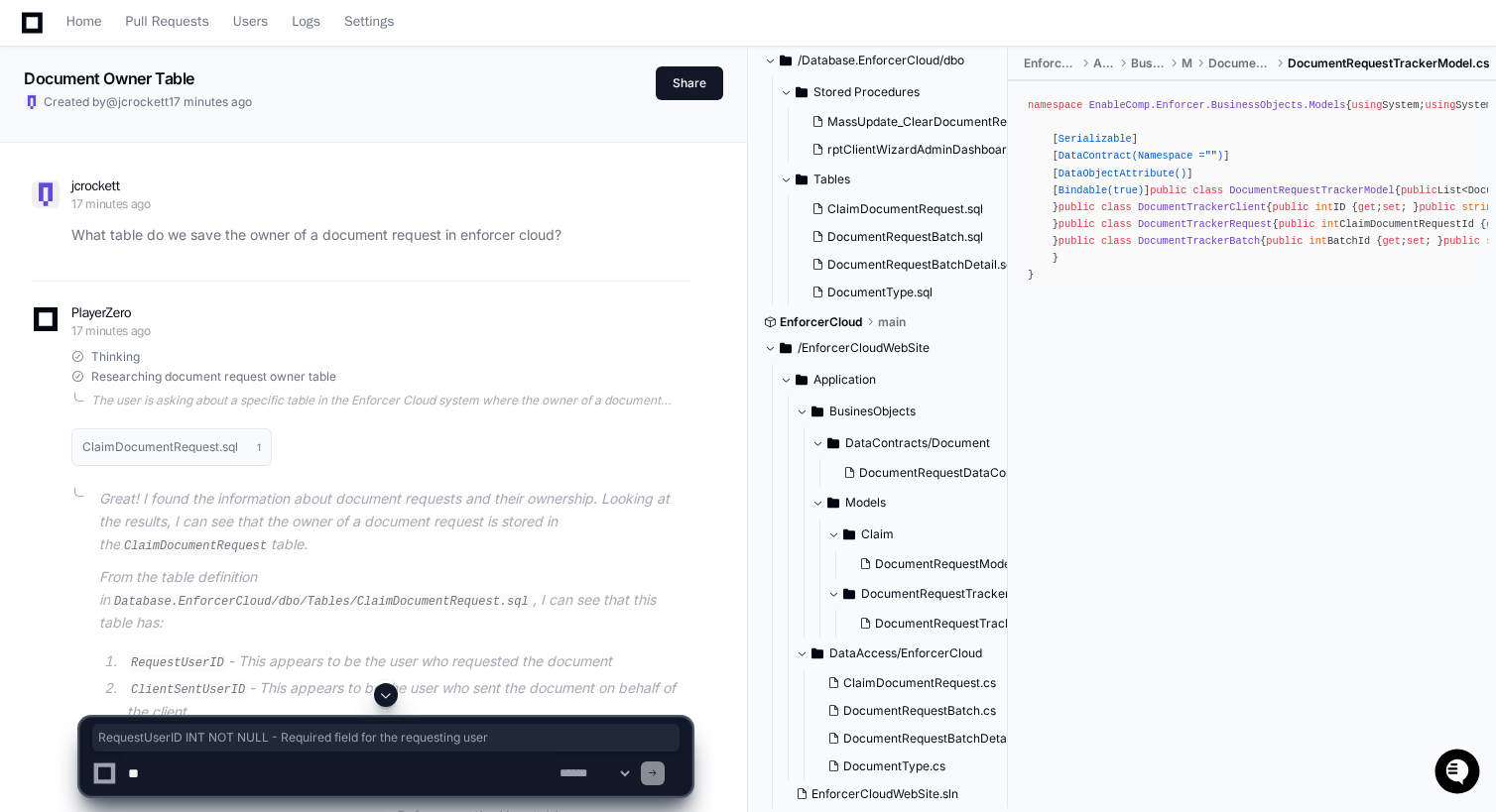 scroll, scrollTop: 69, scrollLeft: 0, axis: vertical 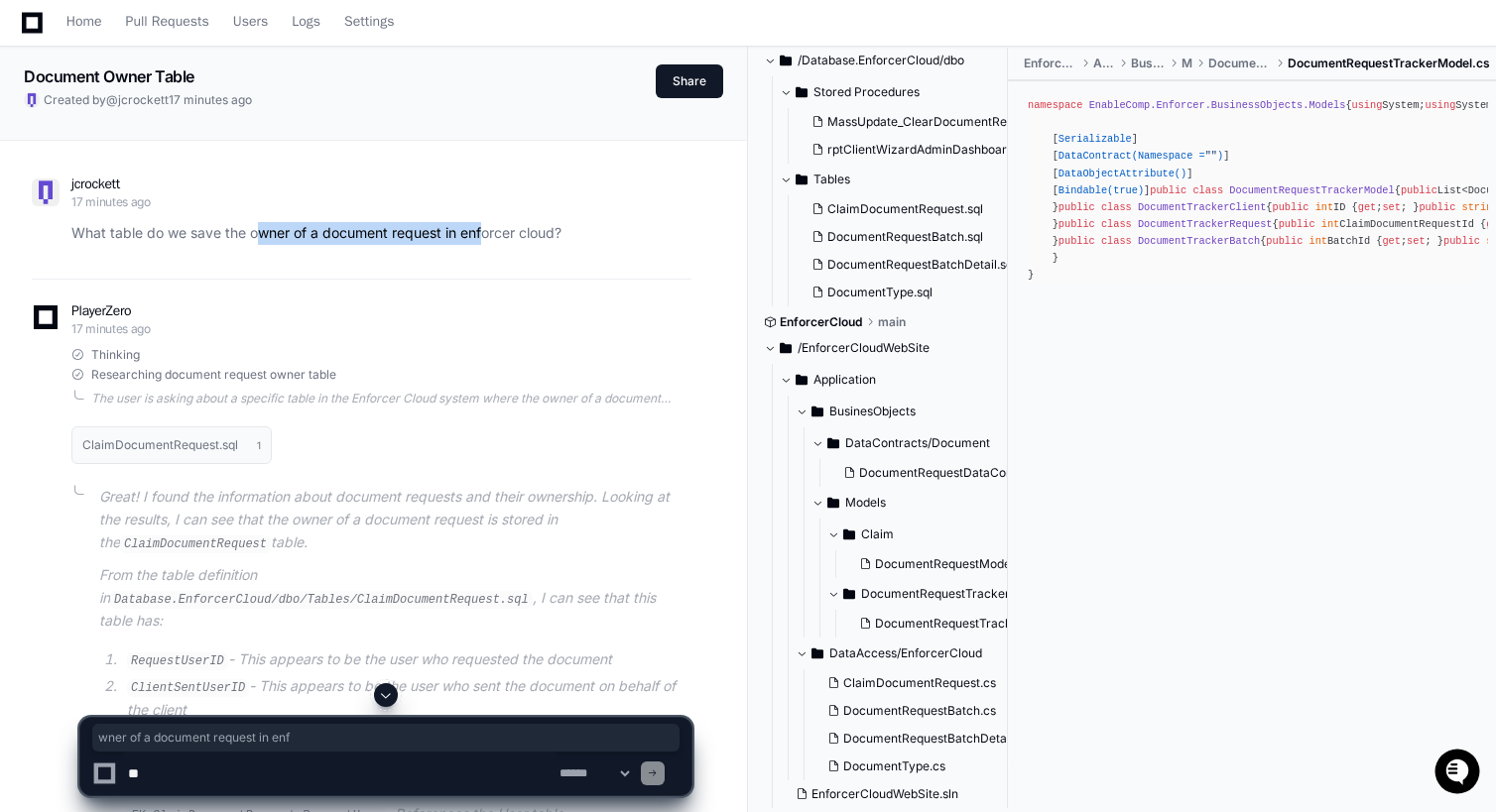 drag, startPoint x: 256, startPoint y: 233, endPoint x: 483, endPoint y: 233, distance: 227 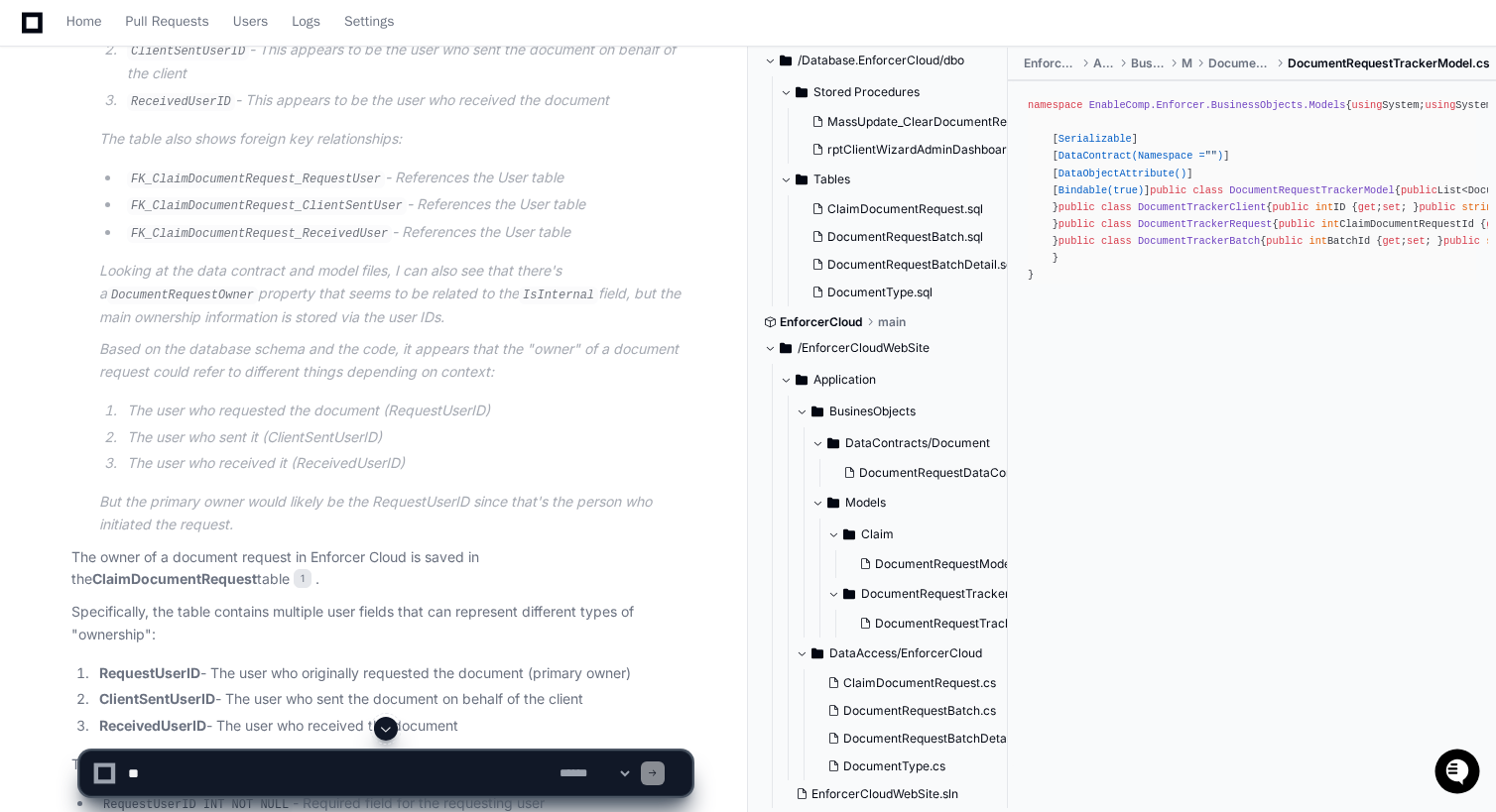 scroll, scrollTop: 1047, scrollLeft: 0, axis: vertical 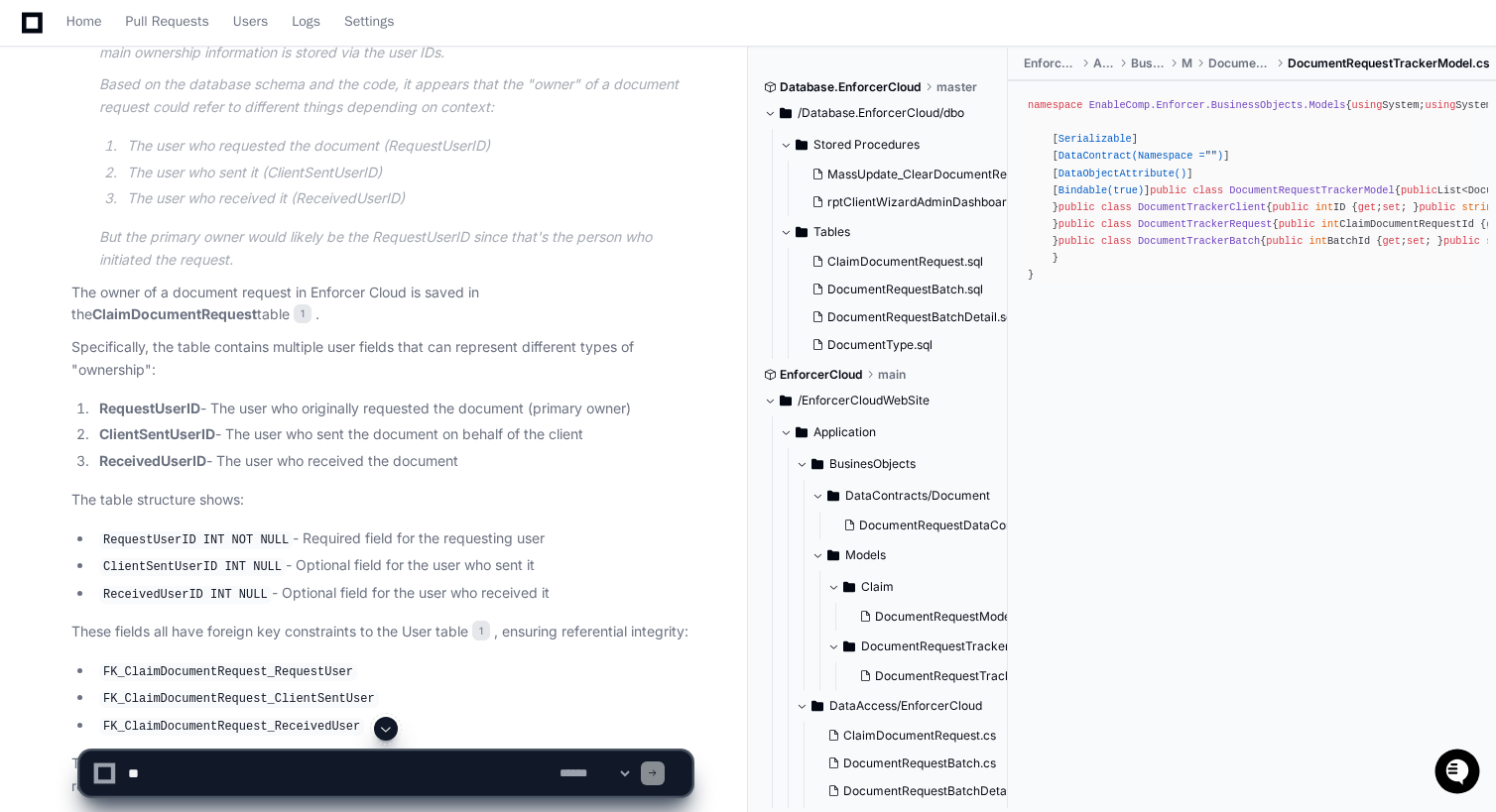 drag, startPoint x: 213, startPoint y: 281, endPoint x: 484, endPoint y: 405, distance: 298.02181 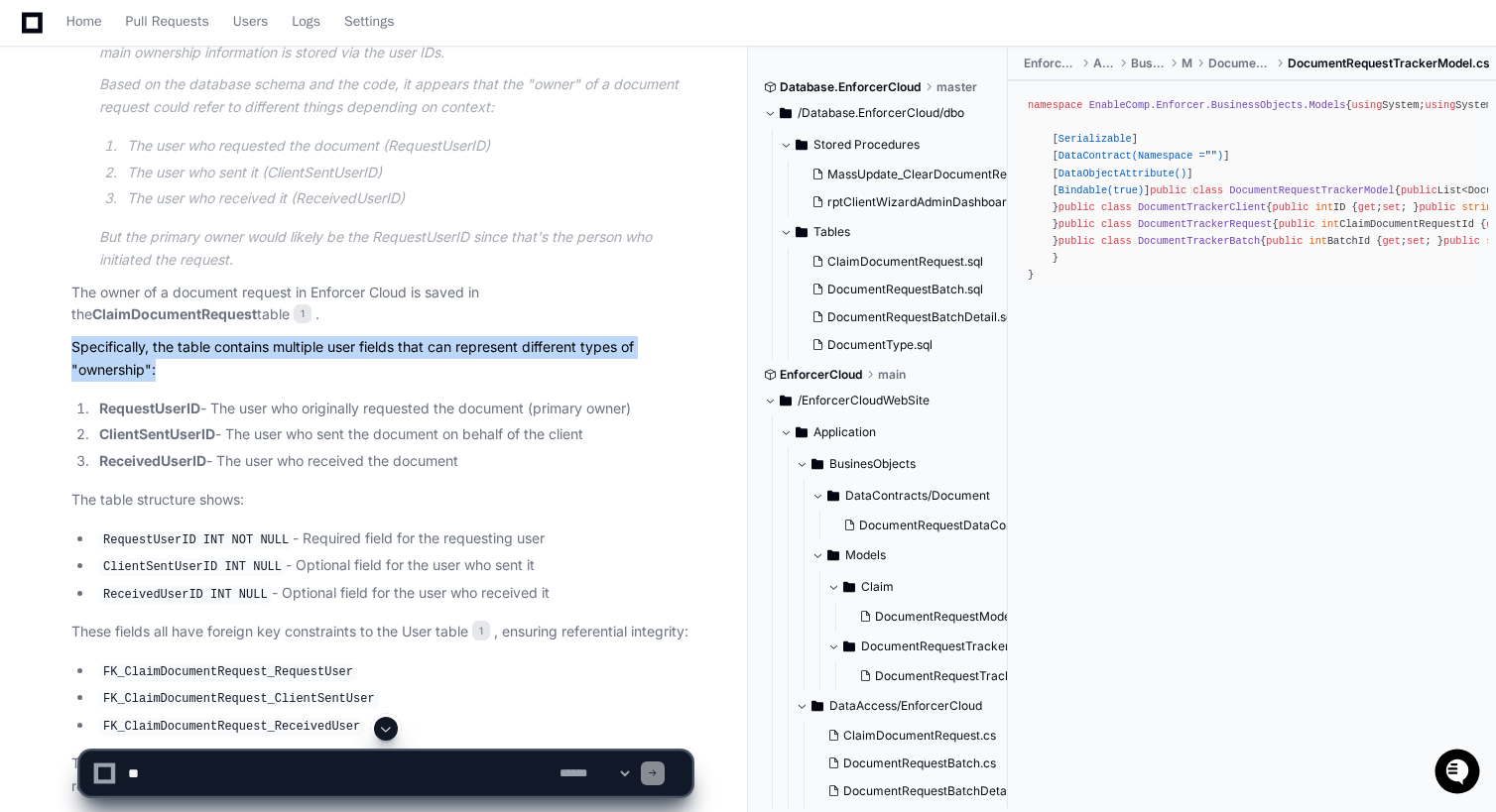 click on "Specifically, the table contains multiple user fields that can represent different types of "ownership":" 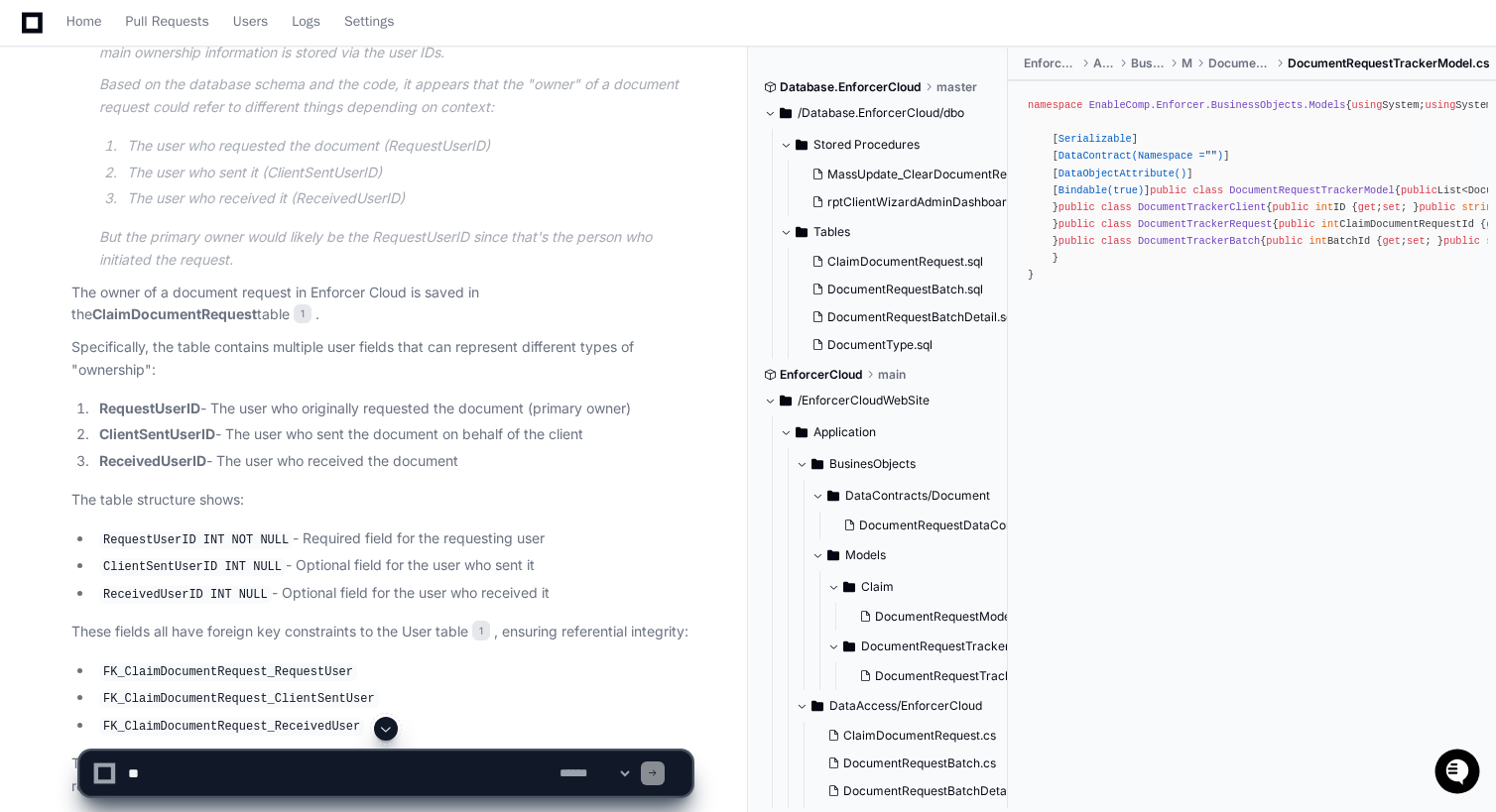 click on "RequestUserID  - The user who originally requested the document (primary owner)" 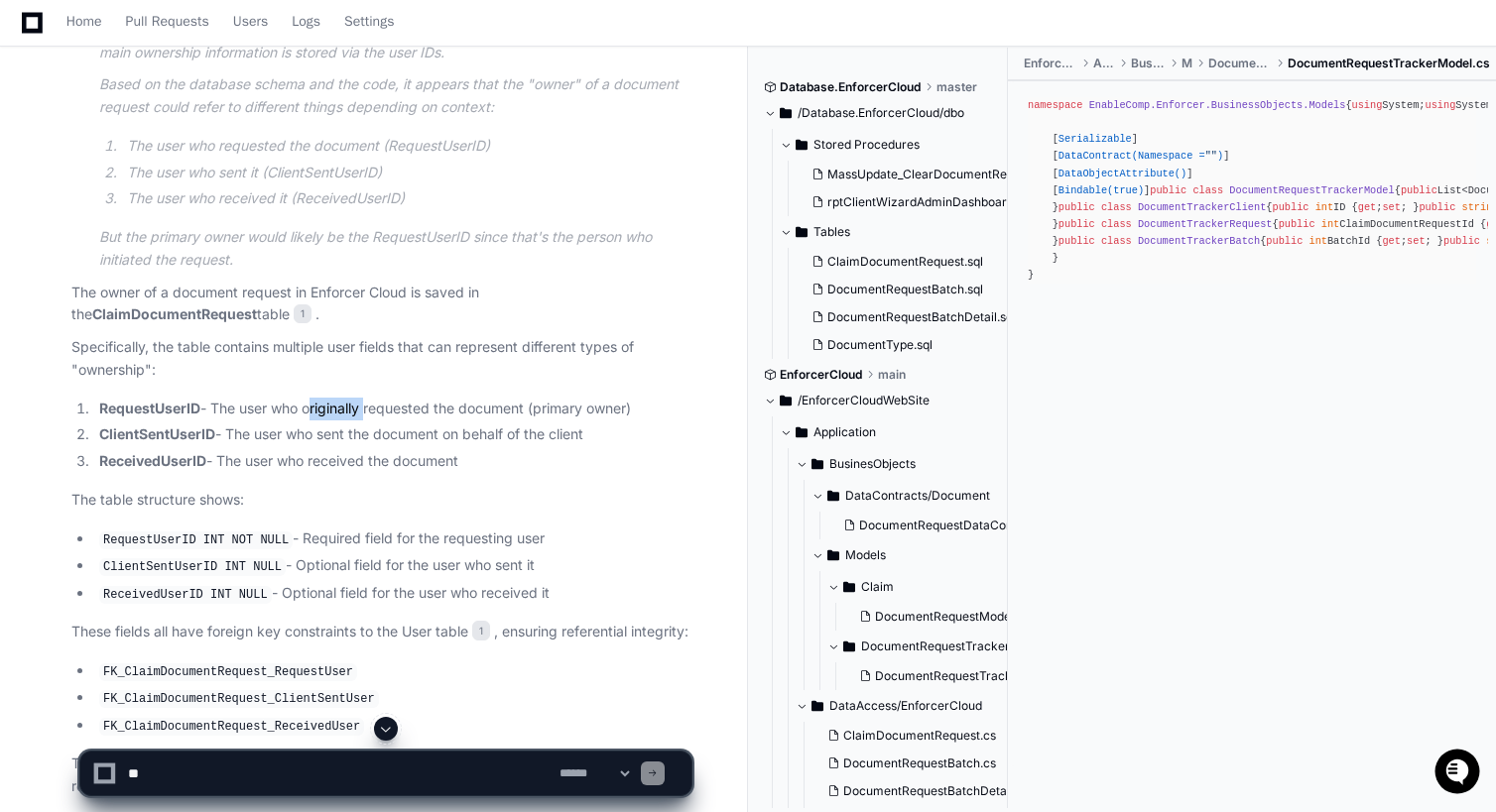 click on "RequestUserID  - The user who originally requested the document (primary owner)" 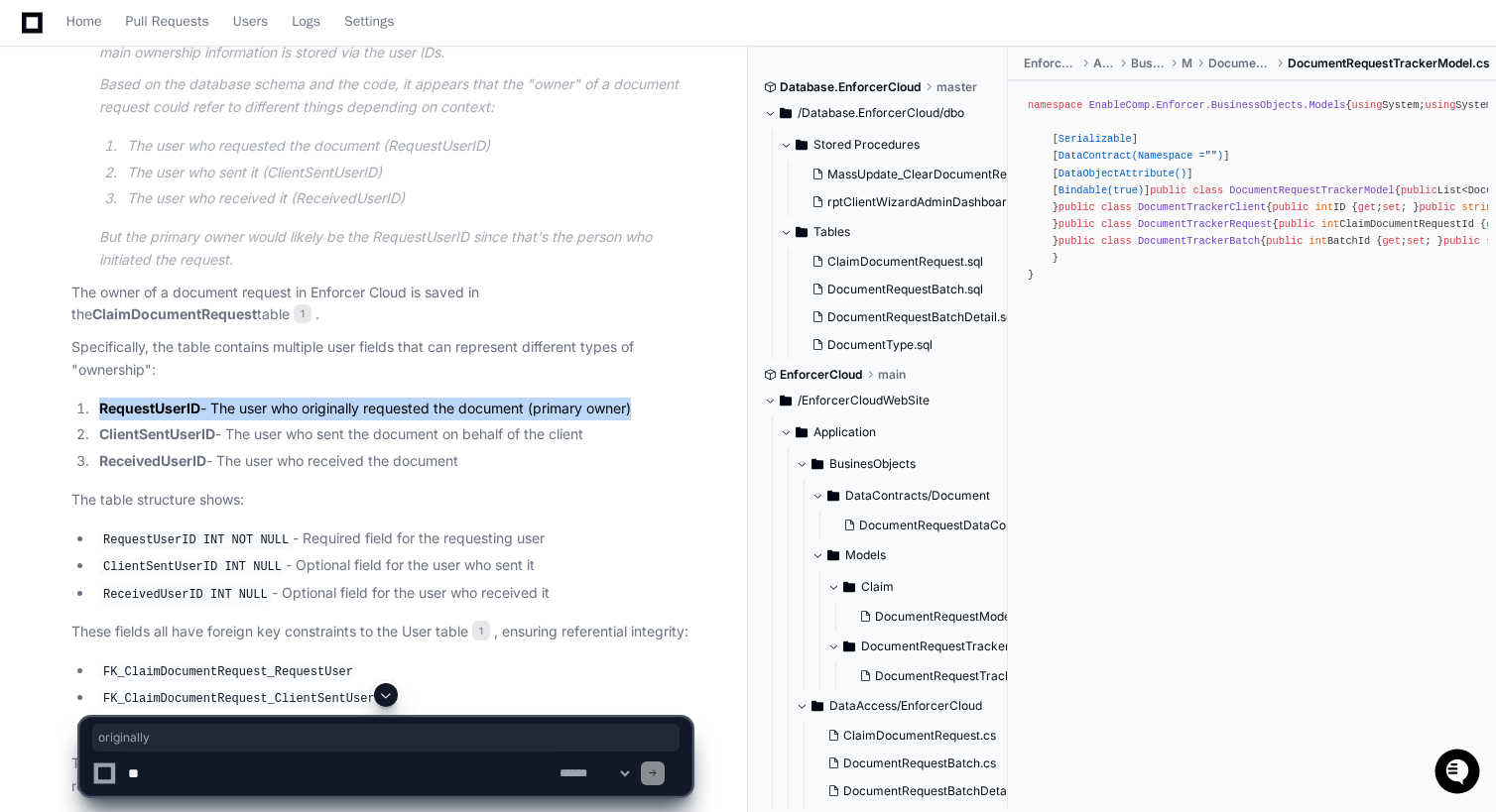 click on "RequestUserID  - The user who originally requested the document (primary owner)" 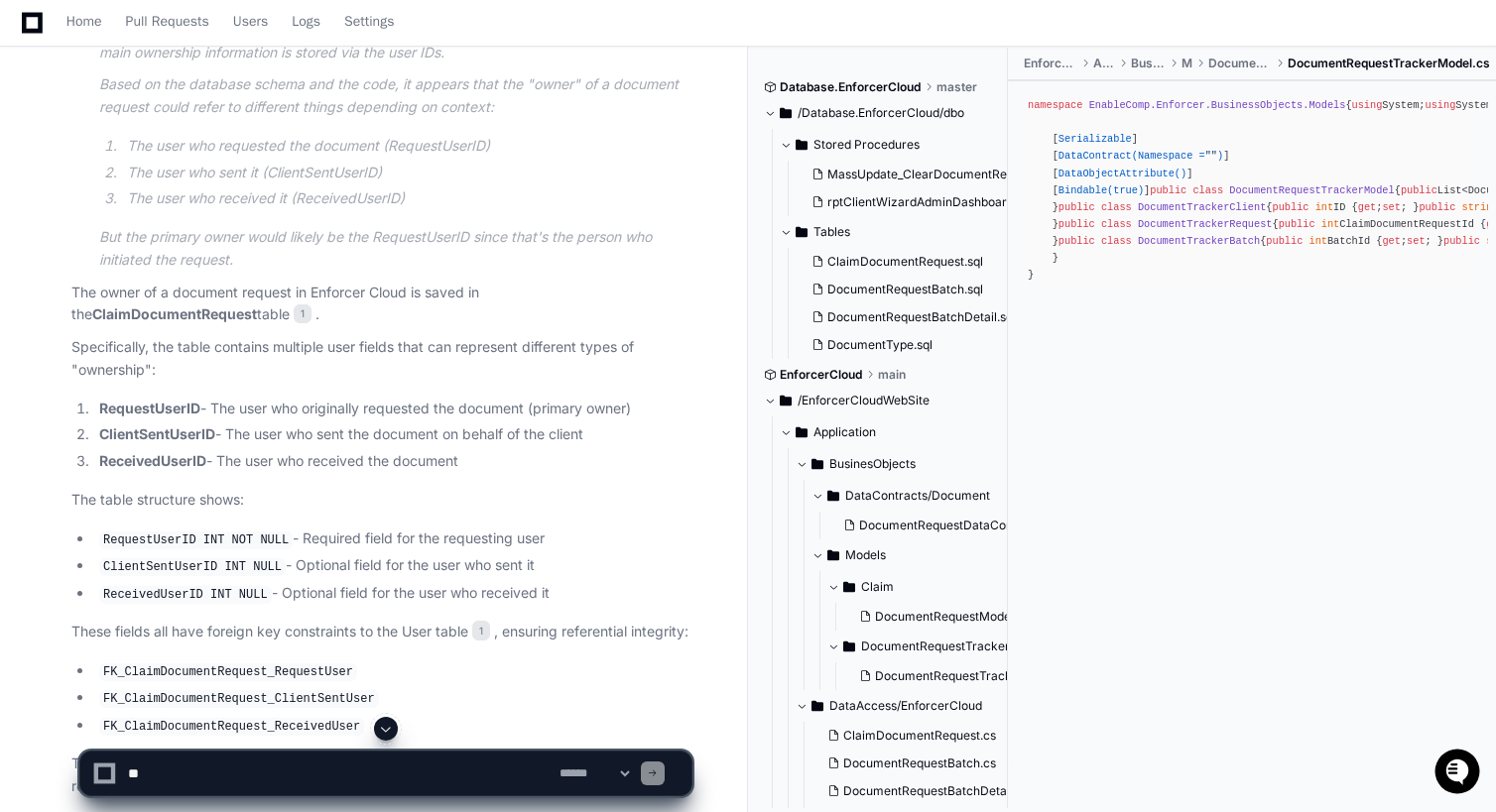 click on "ClientSentUserID  - The user who sent the document on behalf of the client" 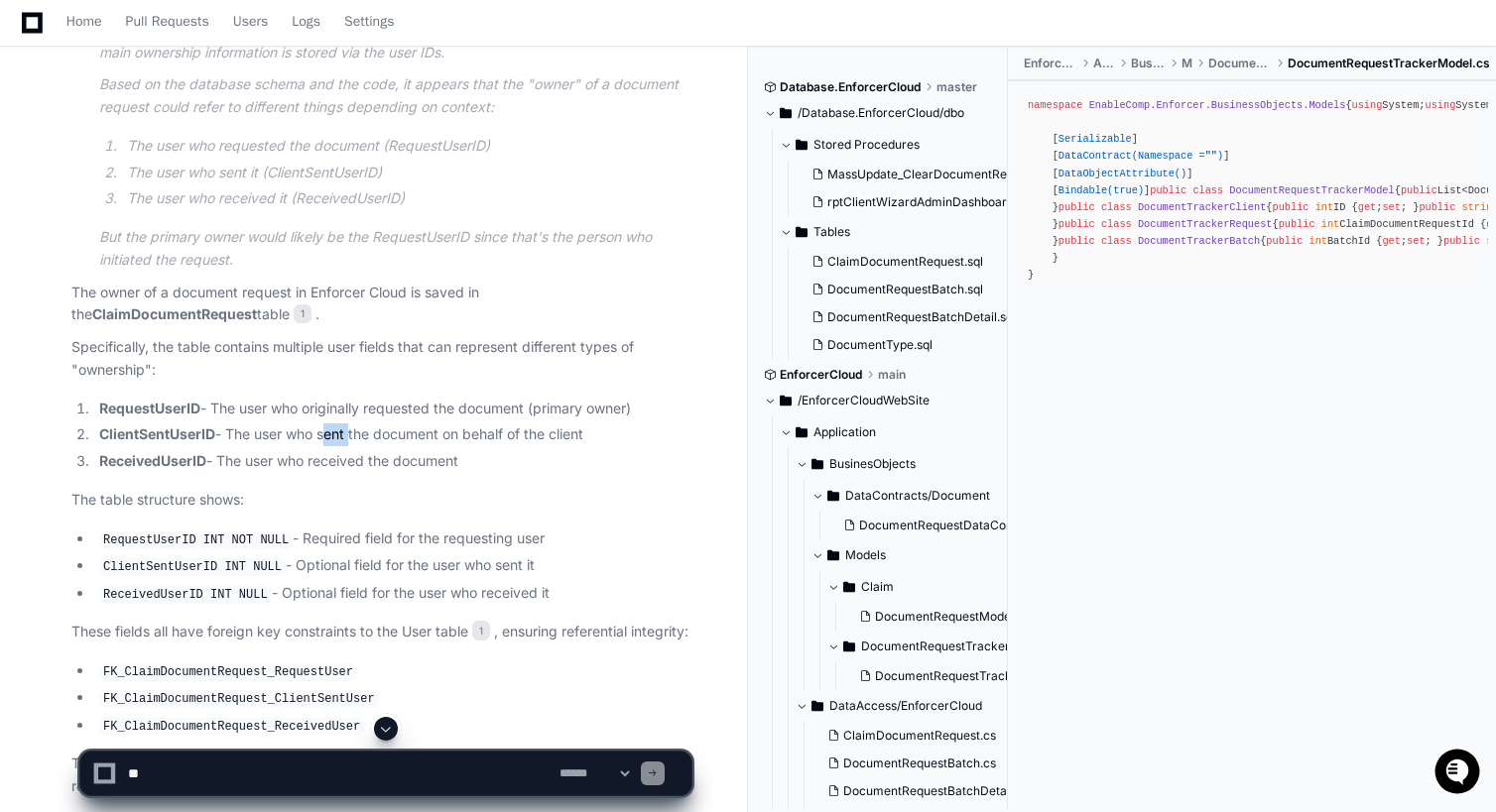 click on "ClientSentUserID  - The user who sent the document on behalf of the client" 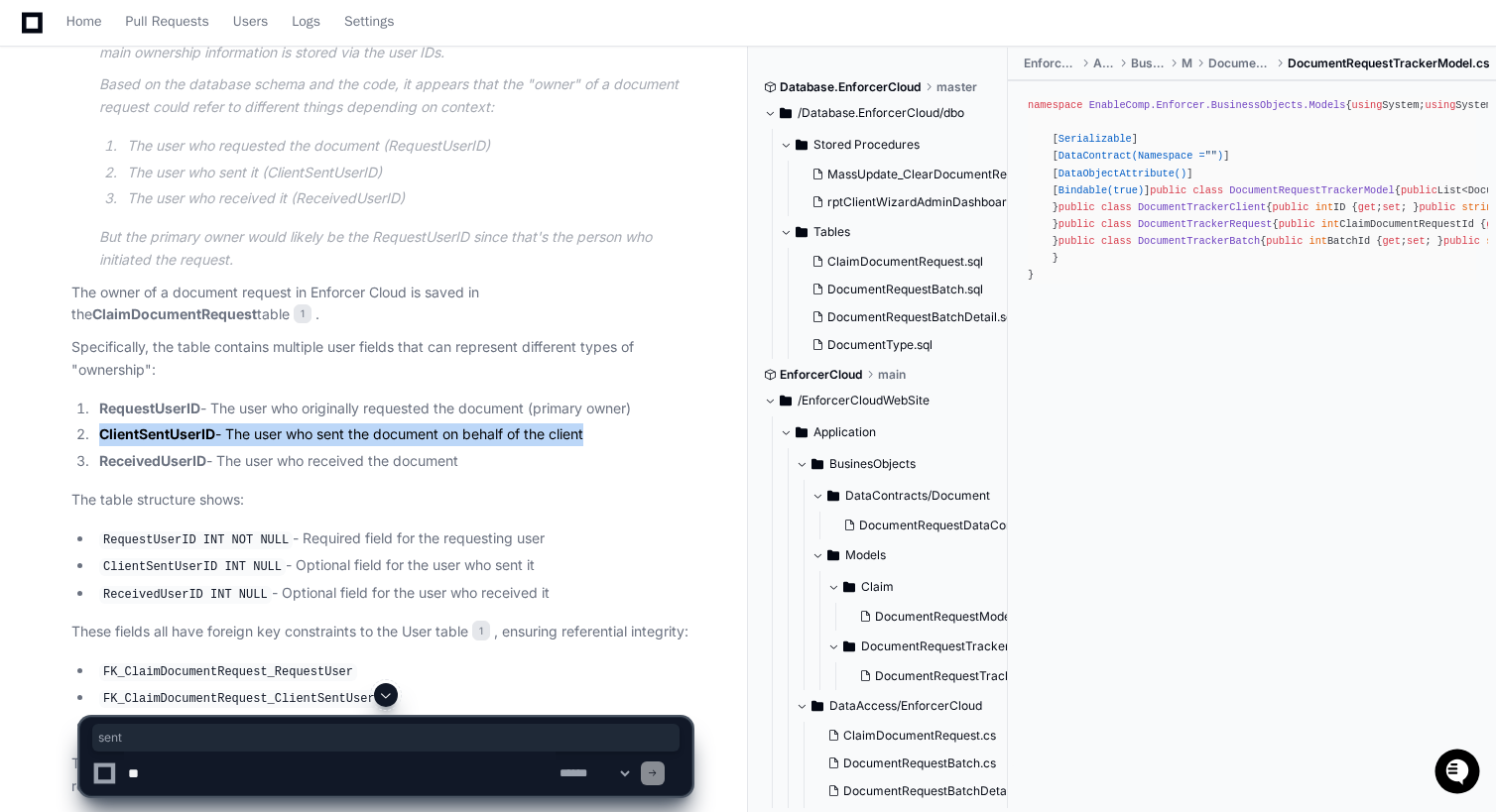 click on "ClientSentUserID  - The user who sent the document on behalf of the client" 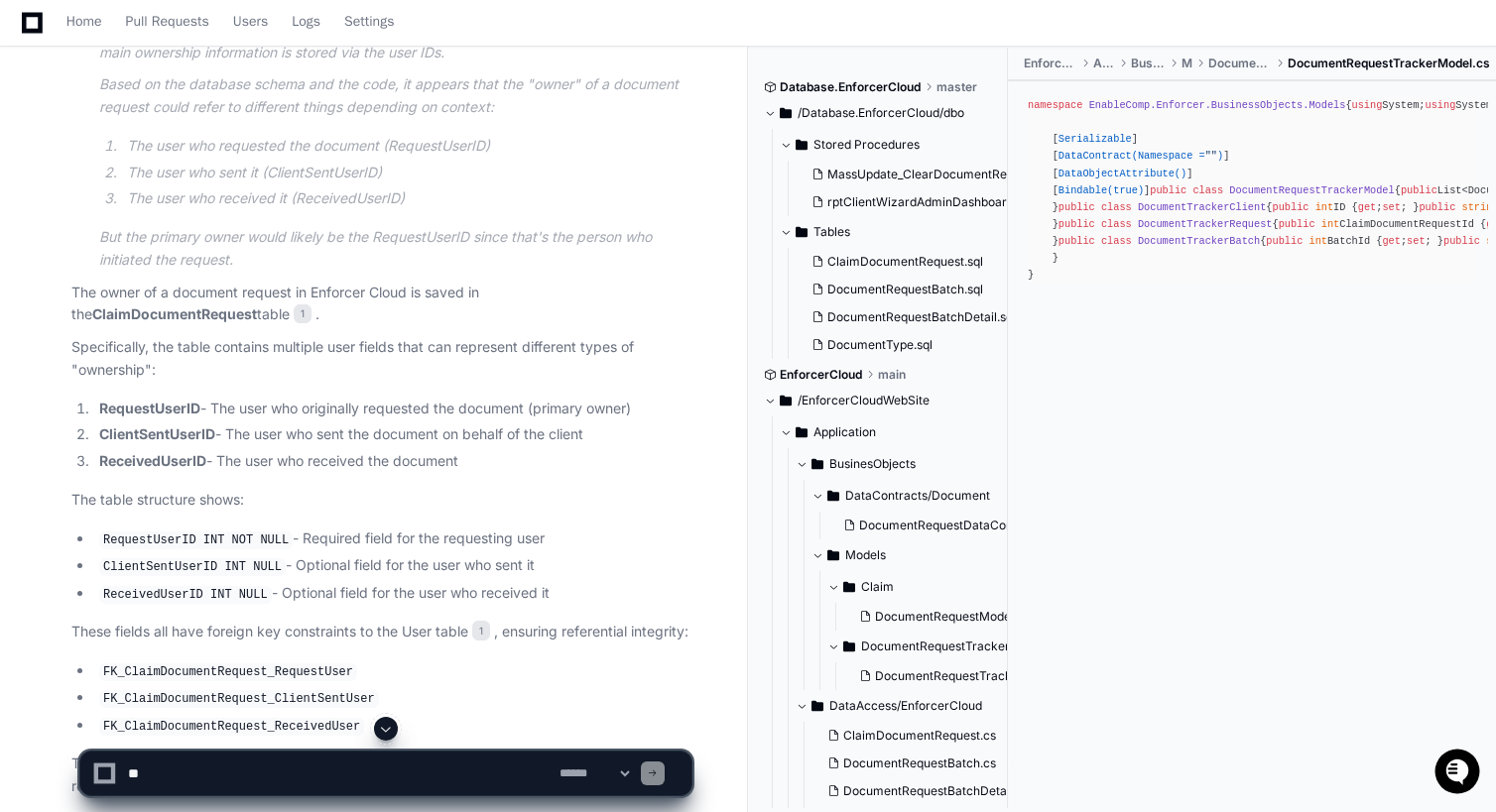 click on "ReceivedUserID  - The user who received the document" 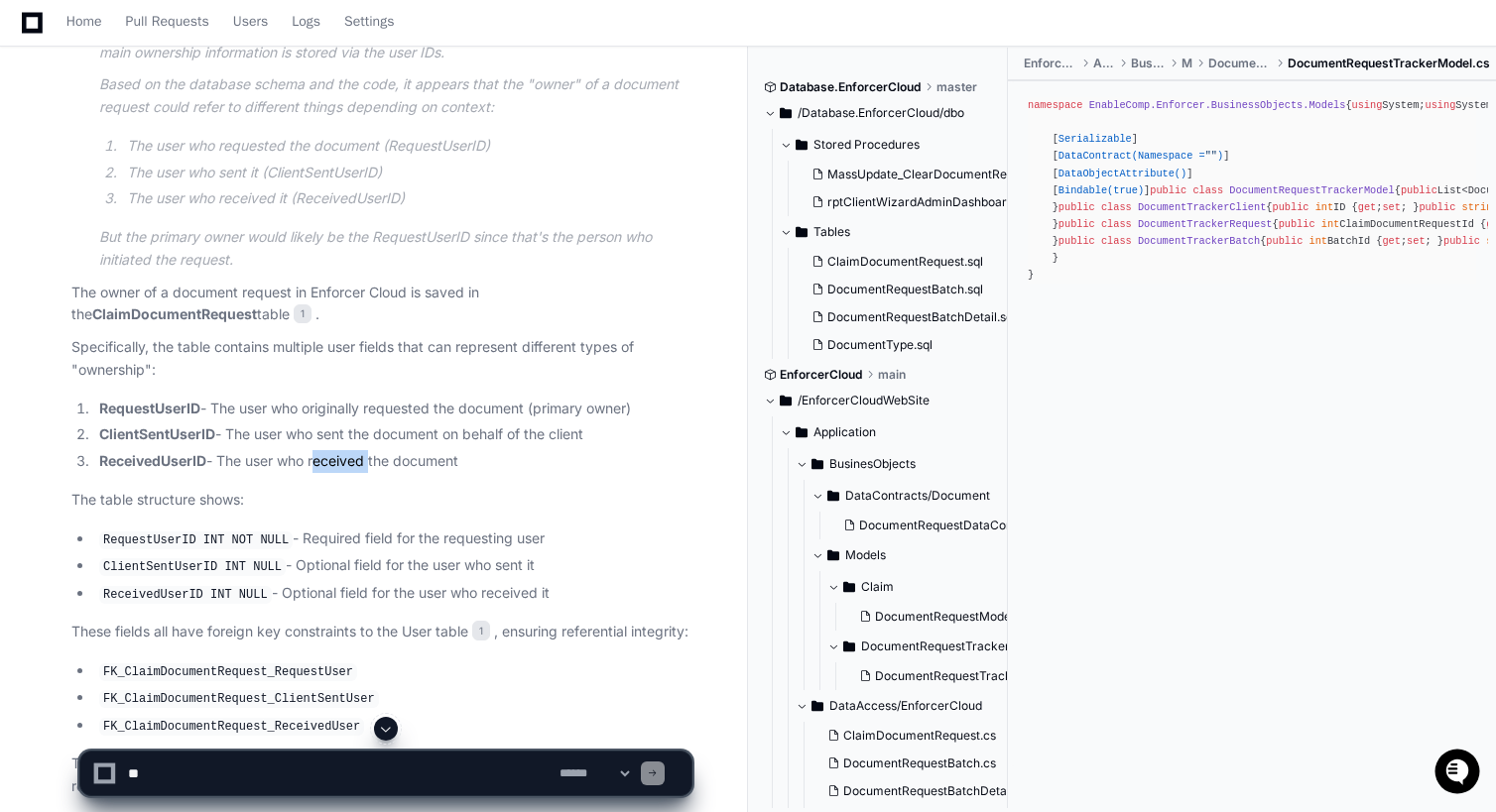 click on "ReceivedUserID  - The user who received the document" 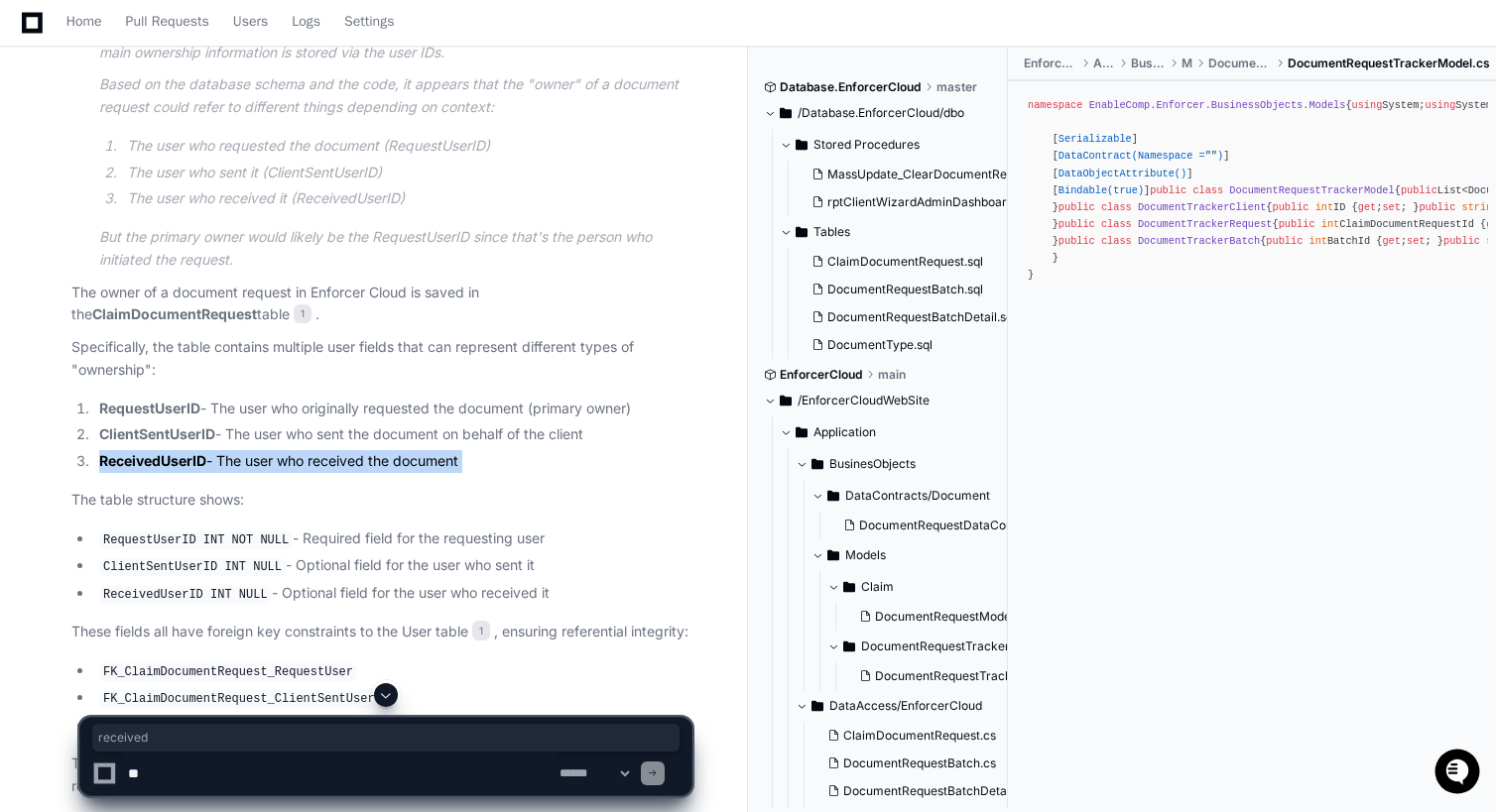 click on "ReceivedUserID  - The user who received the document" 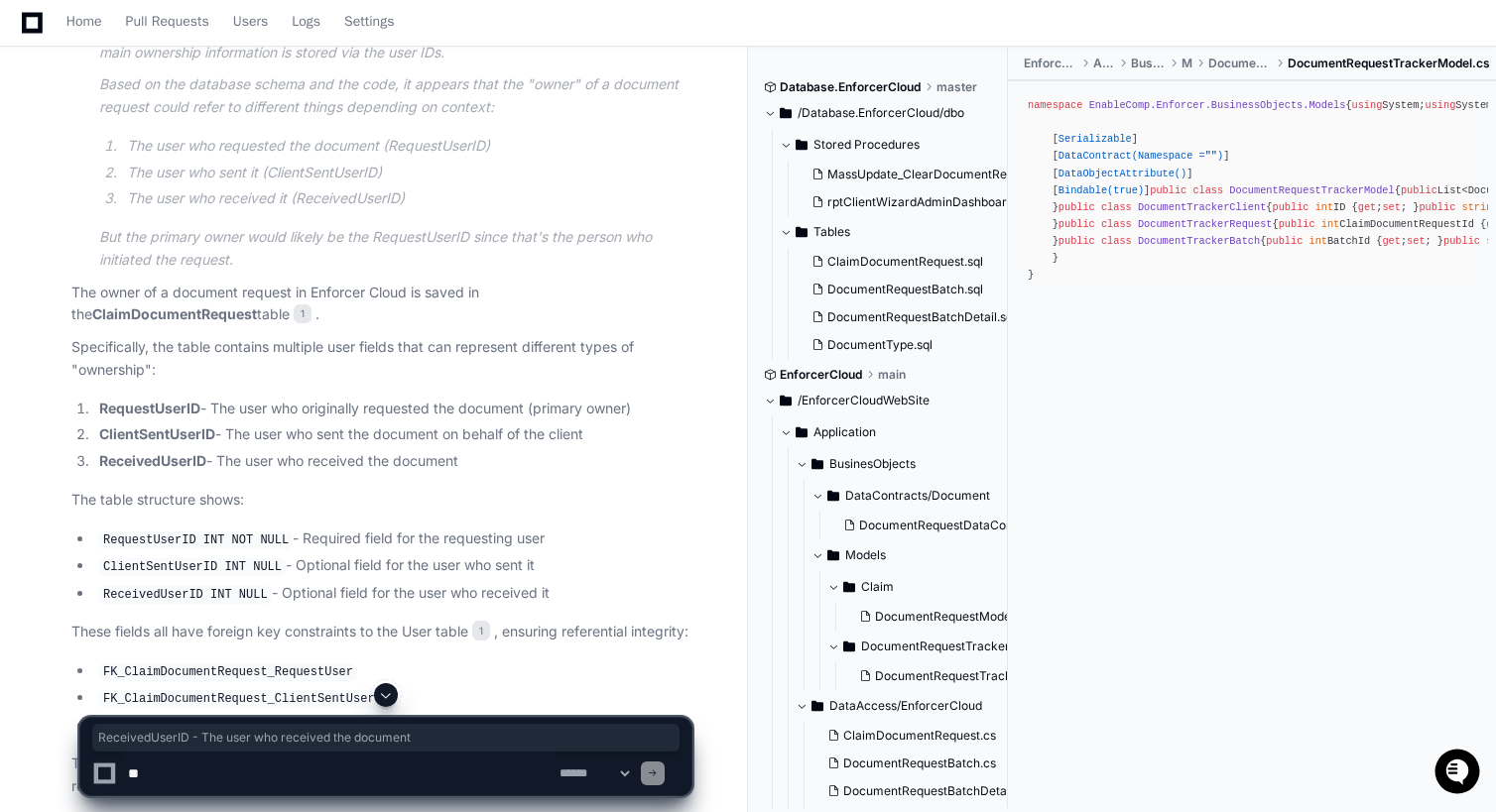 click on "RequestUserID INT NOT NULL  - Required field for the requesting user" 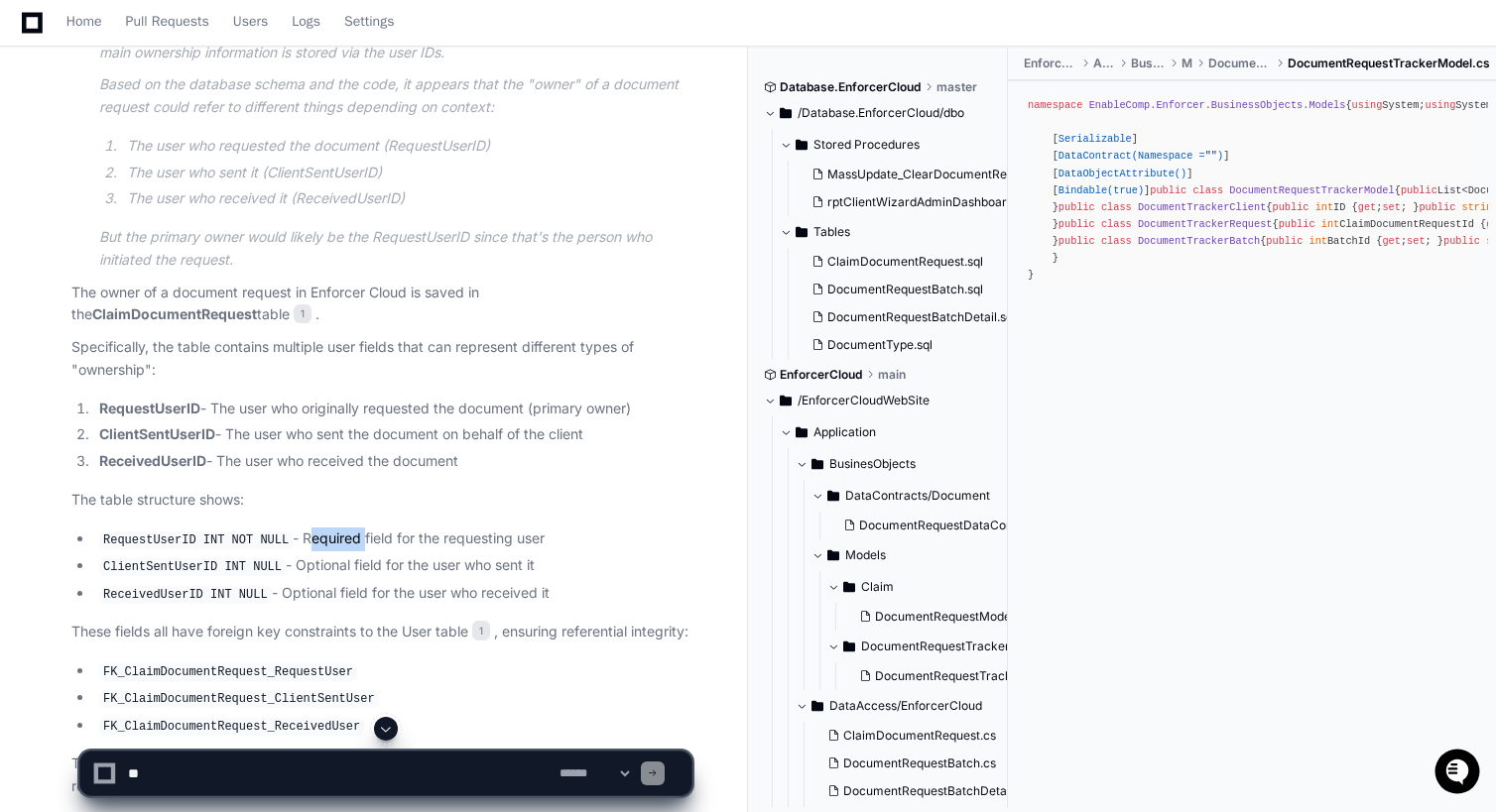 click on "RequestUserID INT NOT NULL  - Required field for the requesting user" 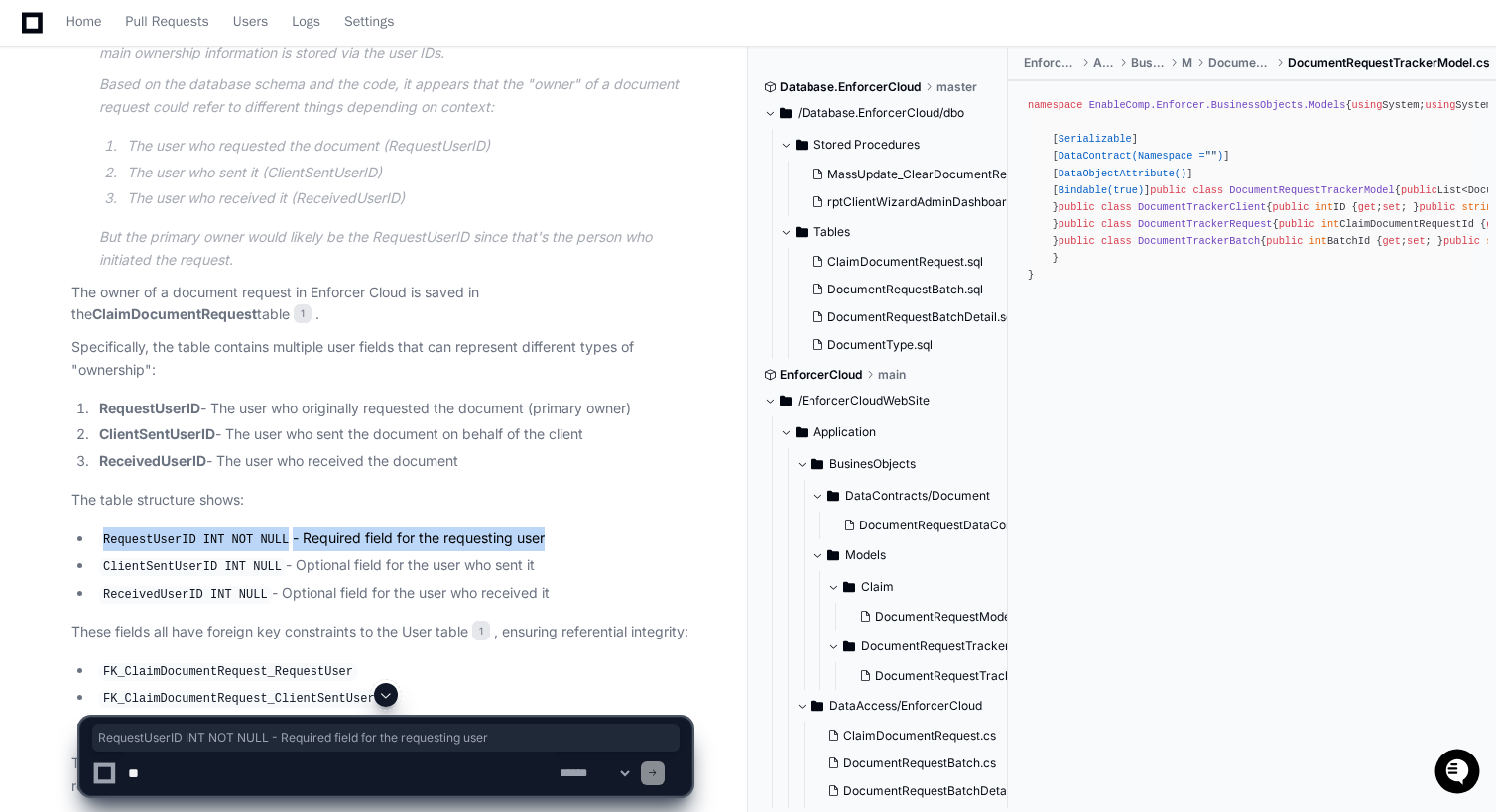 click on "RequestUserID INT NOT NULL  - Required field for the requesting user" 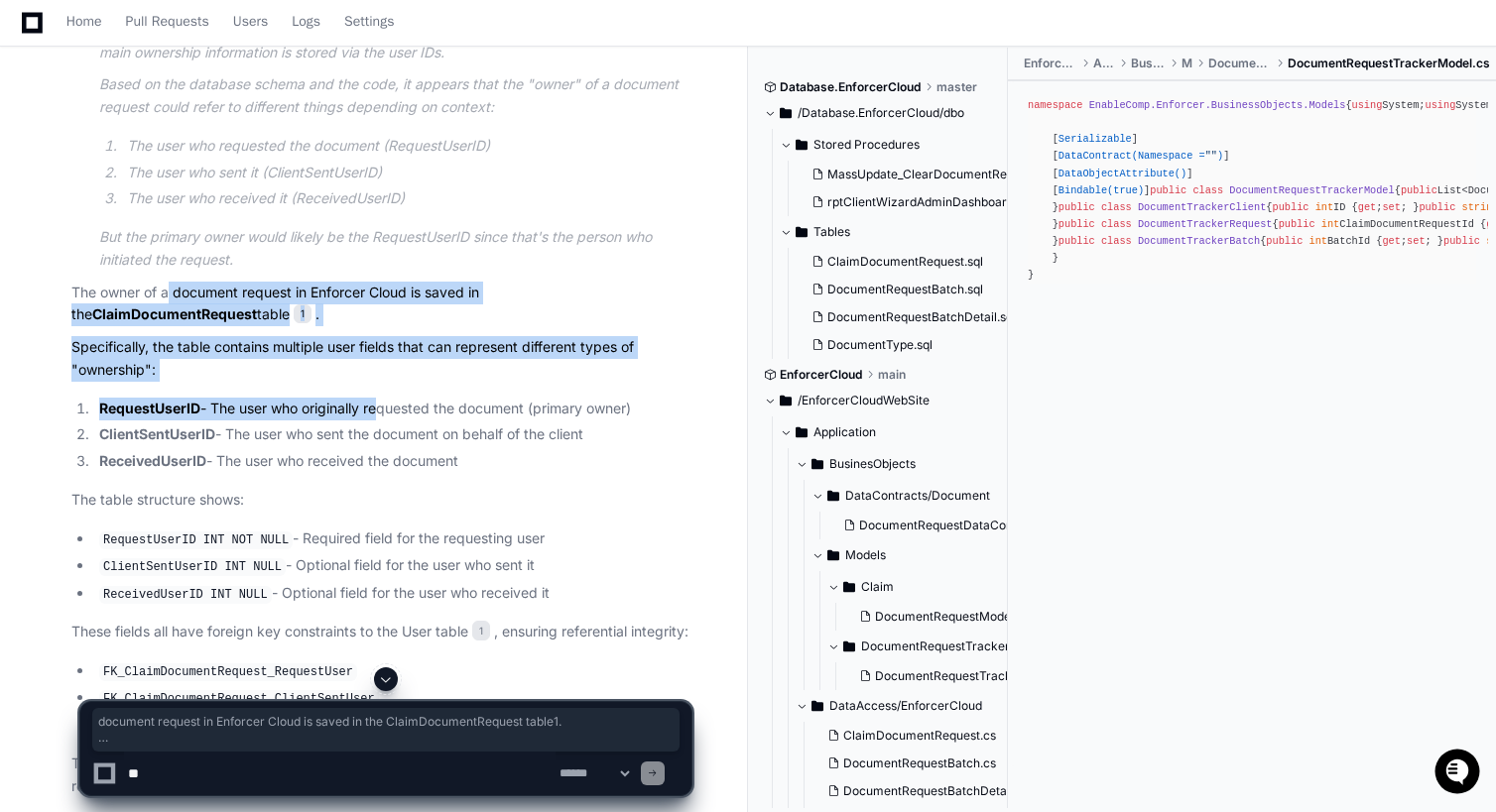drag, startPoint x: 171, startPoint y: 292, endPoint x: 379, endPoint y: 400, distance: 234.36723 